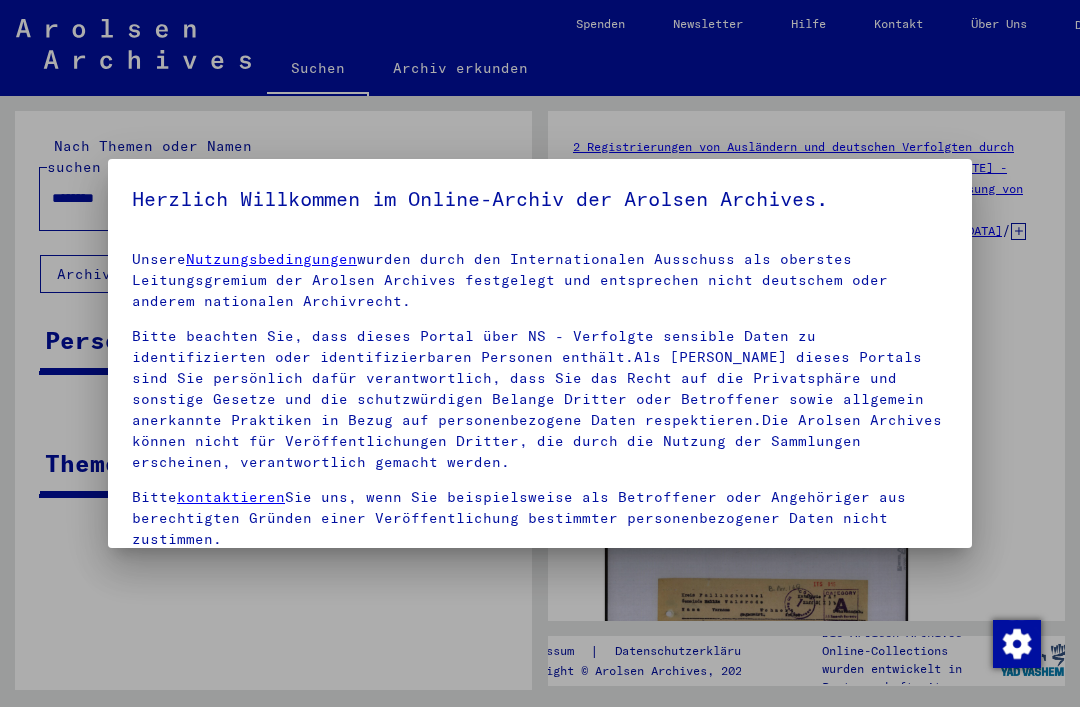 scroll, scrollTop: 0, scrollLeft: 0, axis: both 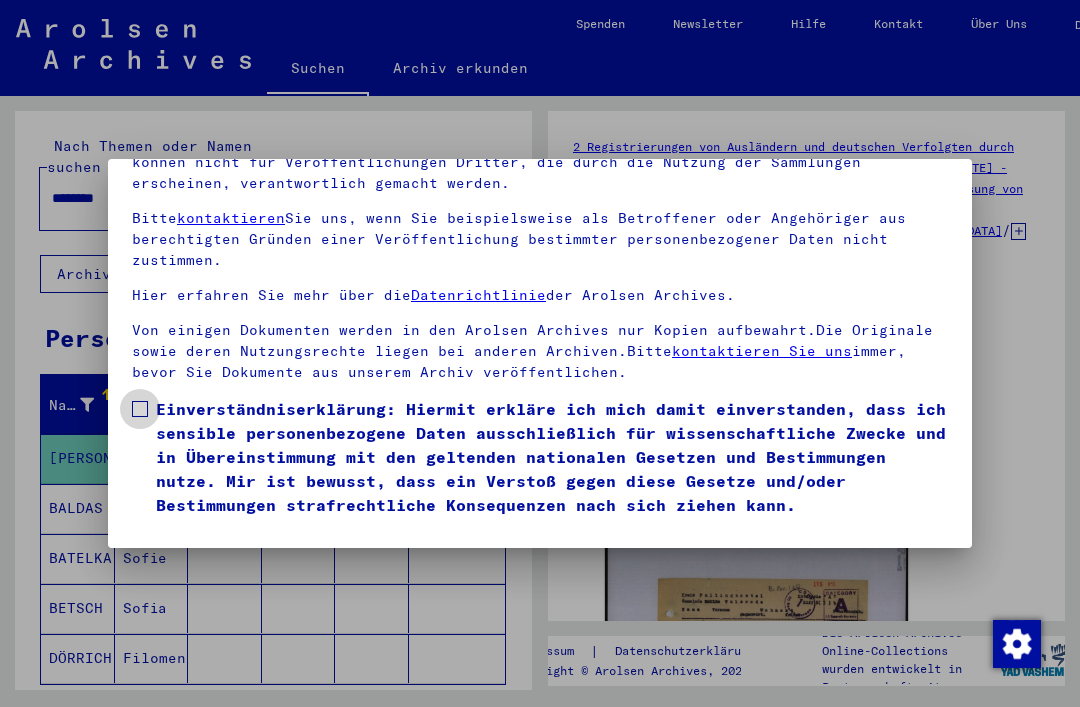 click on "Einverständniserklärung: Hiermit erkläre ich mich damit einverstanden, dass ich sensible personenbezogene Daten ausschließlich für wissenschaftliche Zwecke und in Übereinstimmung mit den geltenden nationalen Gesetzen und Bestimmungen nutze. Mir ist bewusst, dass ein Verstoß gegen diese Gesetze und/oder Bestimmungen strafrechtliche Konsequenzen nach sich ziehen kann." at bounding box center (540, 457) 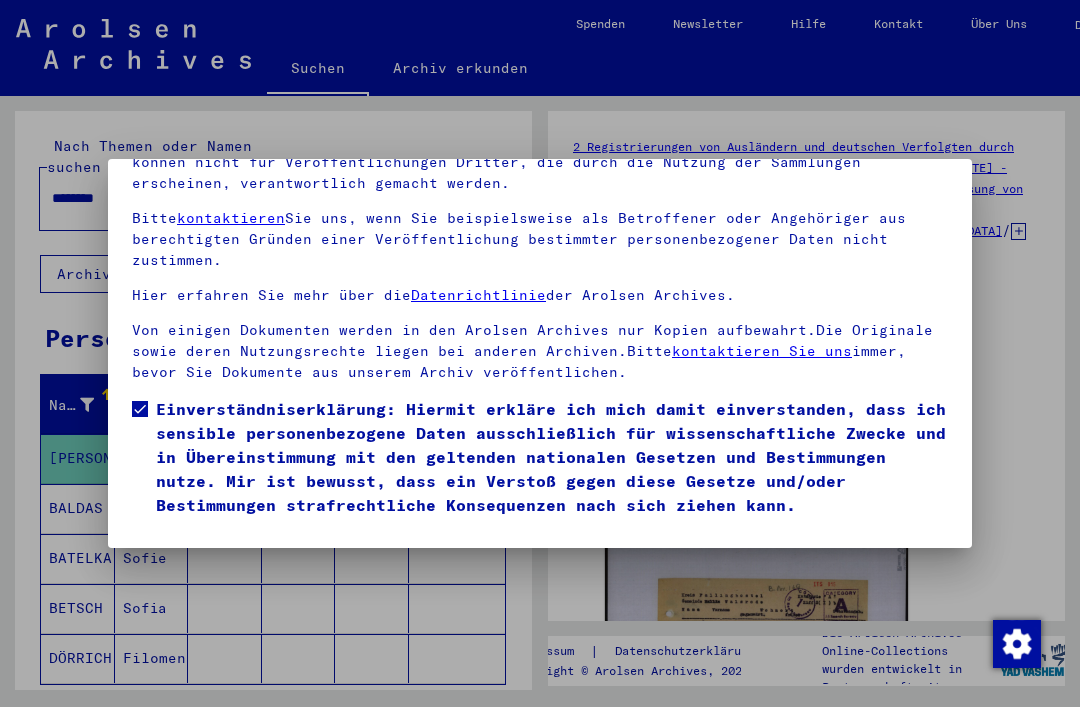 click on "Ich stimme zu" at bounding box center [207, 546] 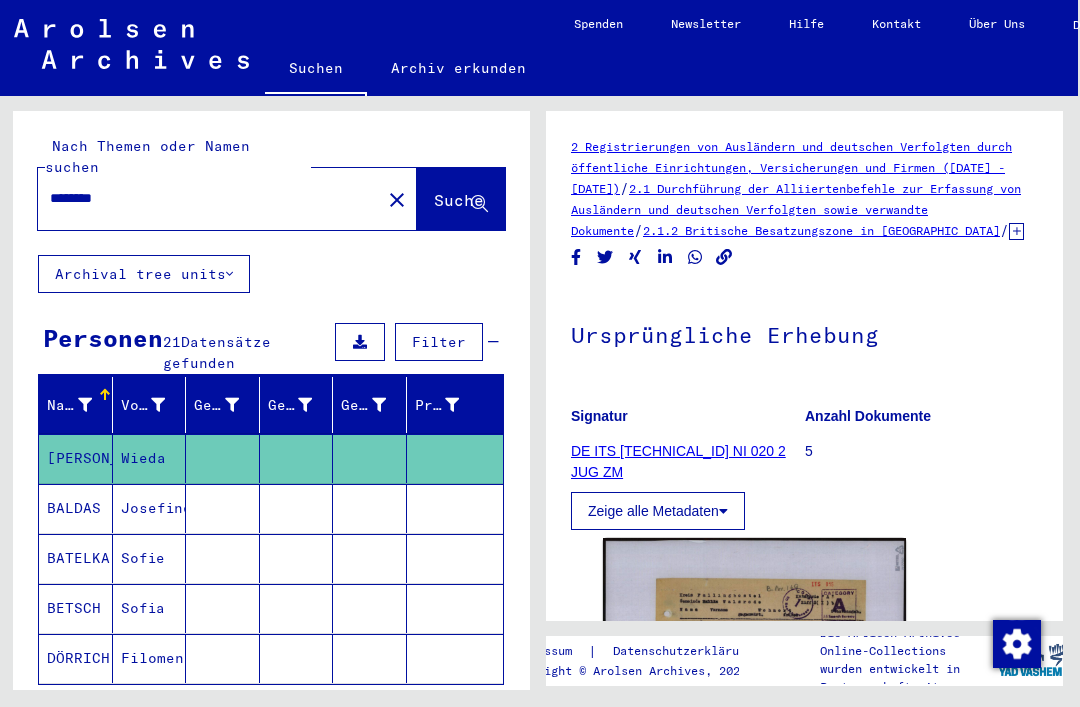 scroll, scrollTop: 0, scrollLeft: 2, axis: horizontal 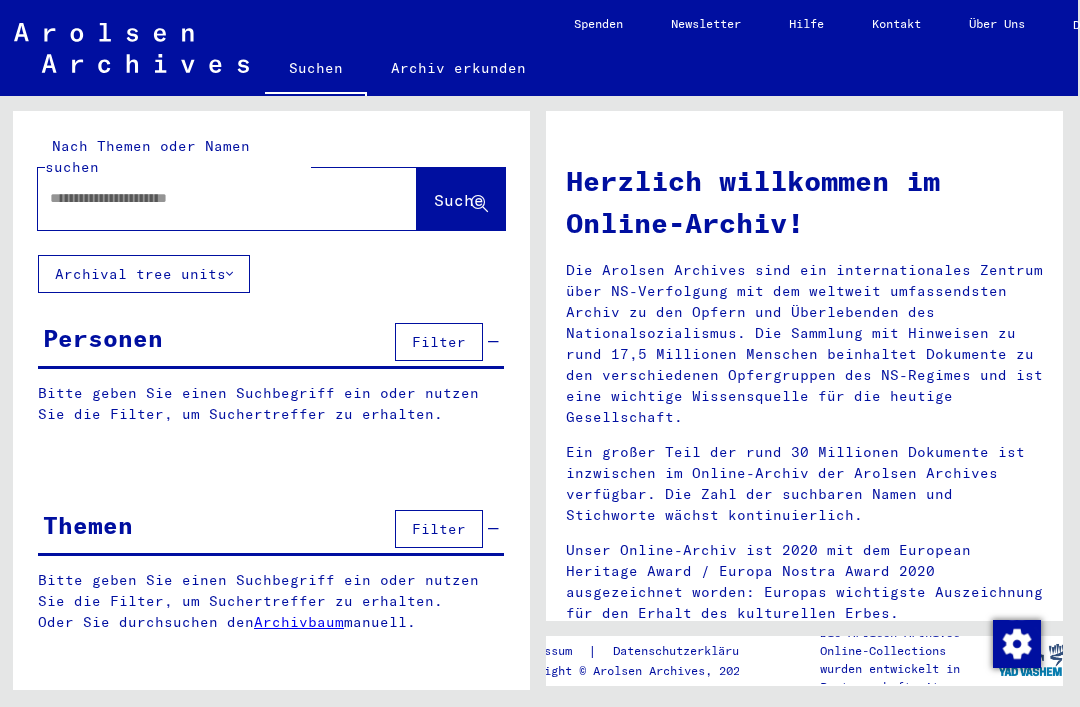 click at bounding box center [203, 198] 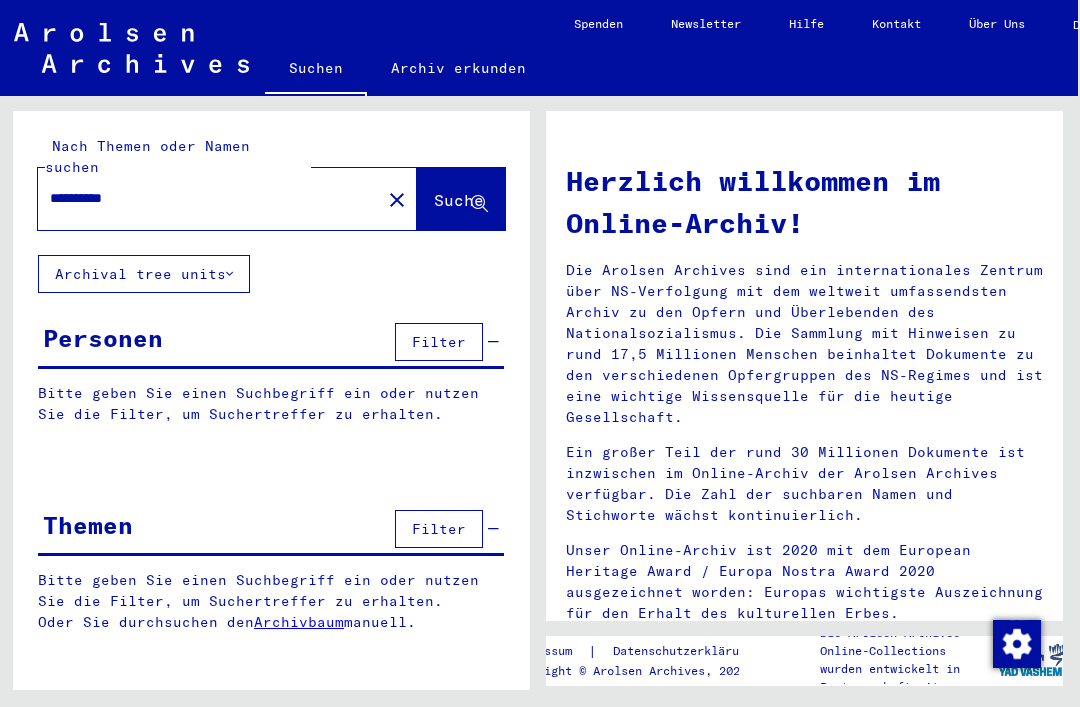 type on "**********" 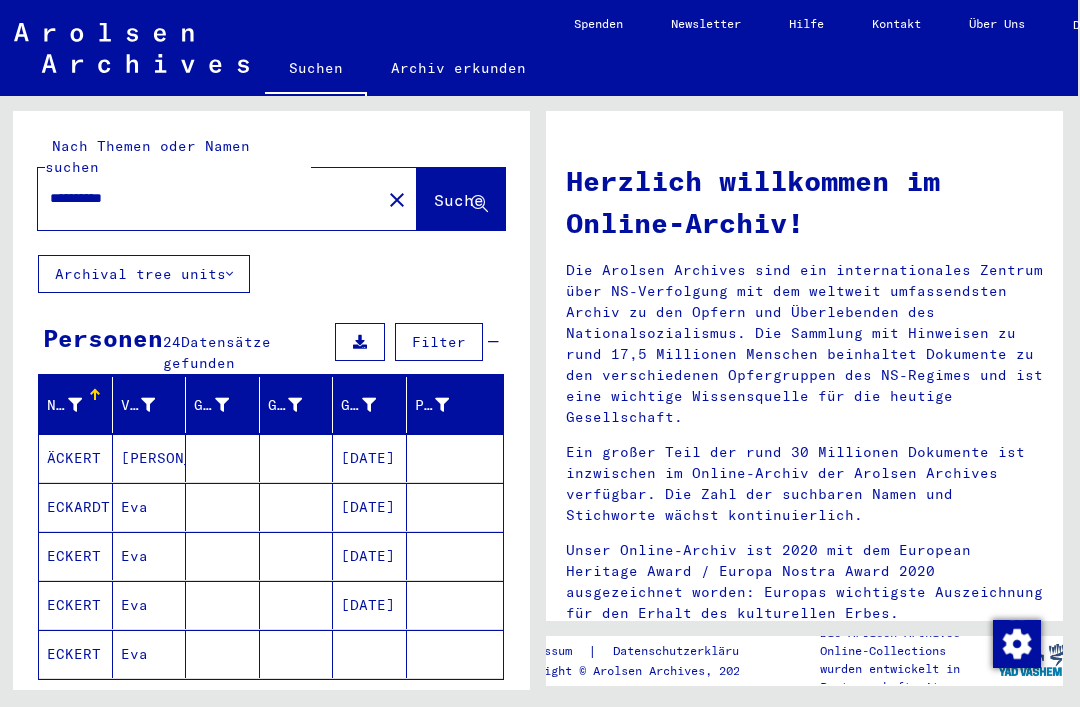 click at bounding box center (455, 556) 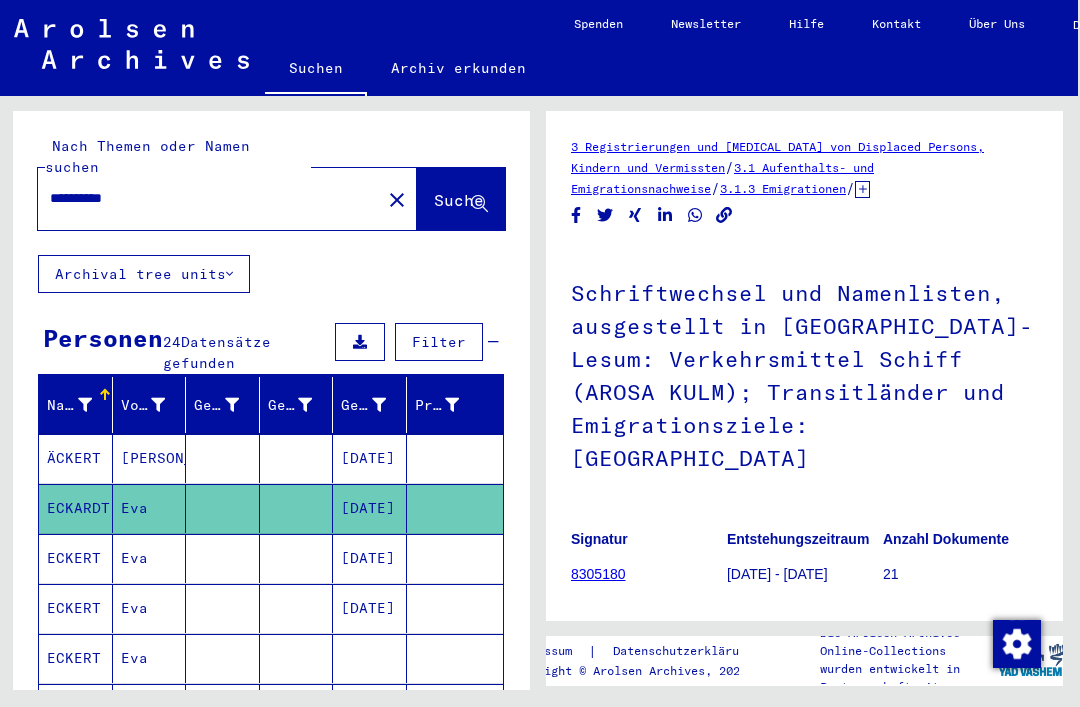 scroll, scrollTop: 0, scrollLeft: 0, axis: both 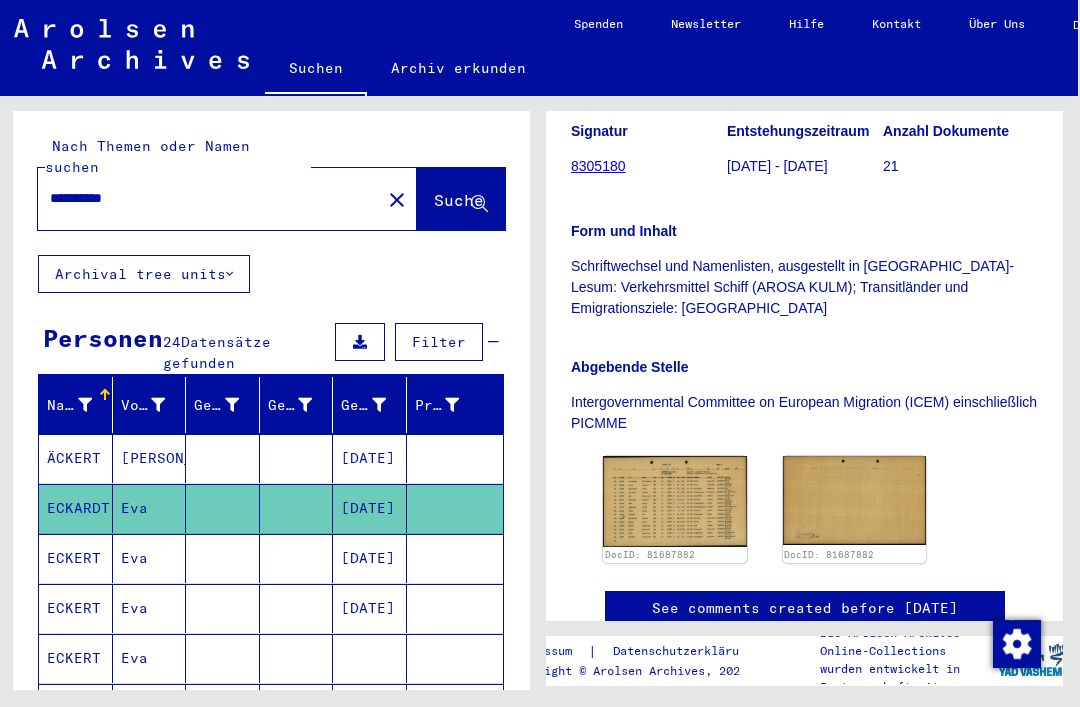 click 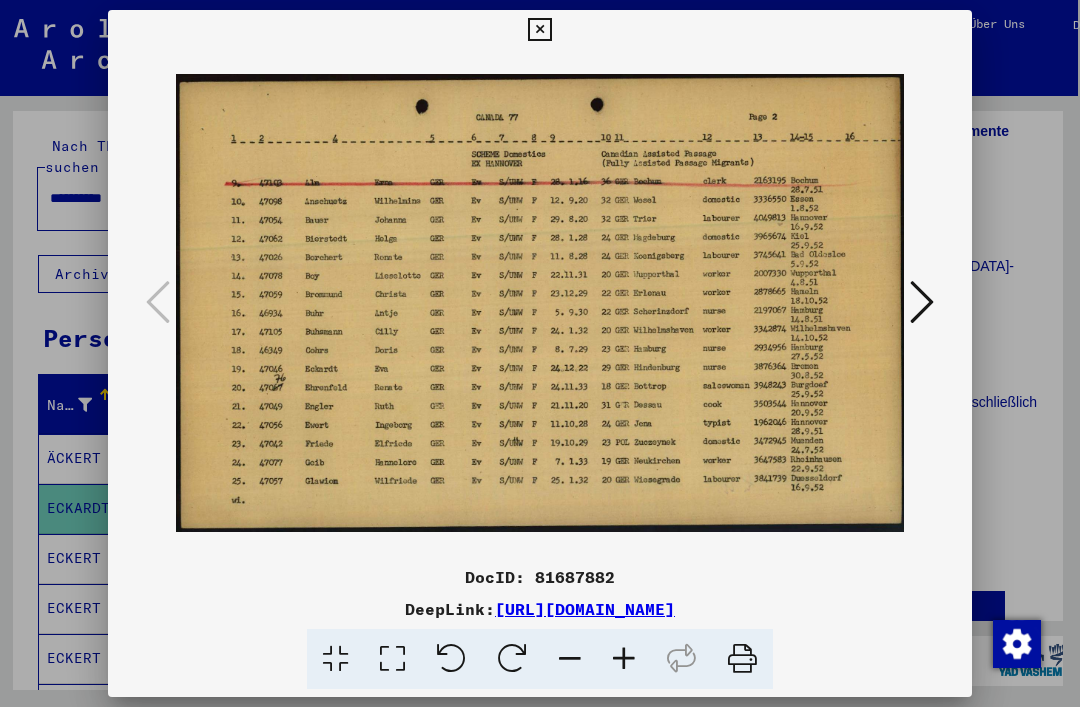 click at bounding box center [922, 302] 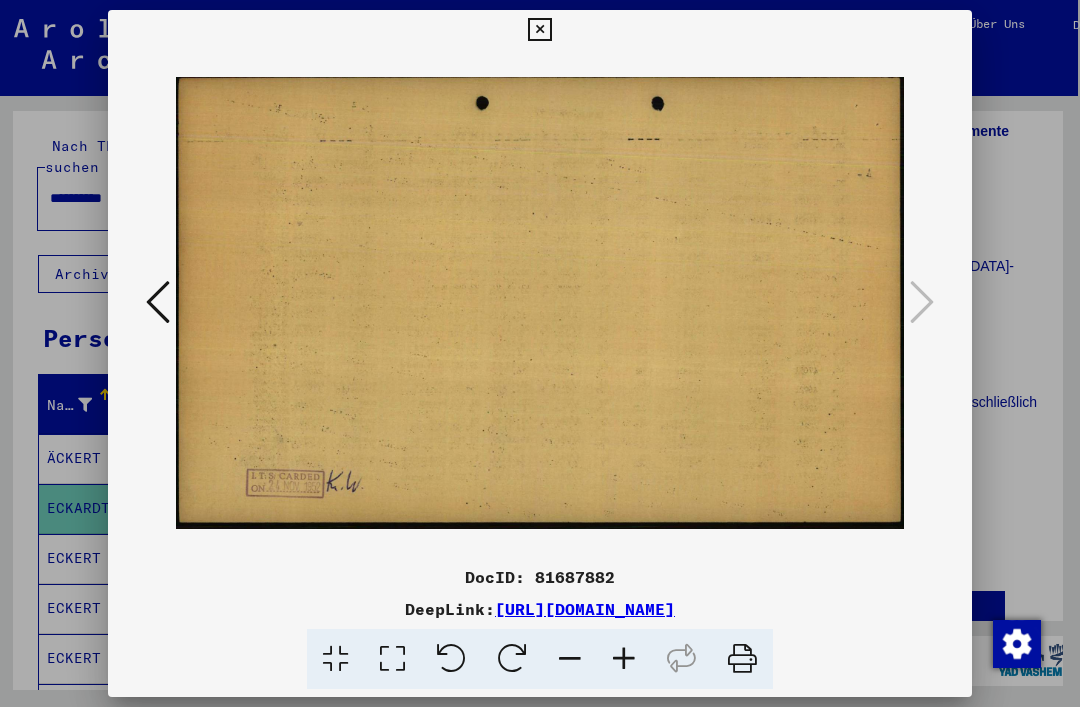 click at bounding box center (540, 353) 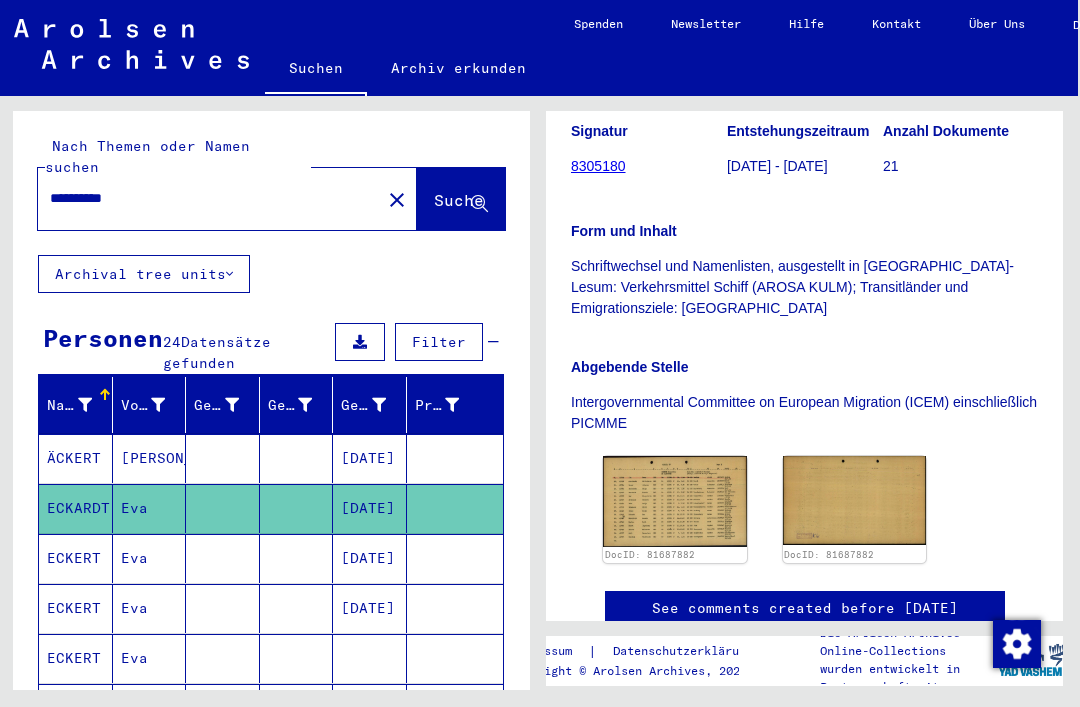 click at bounding box center [455, 608] 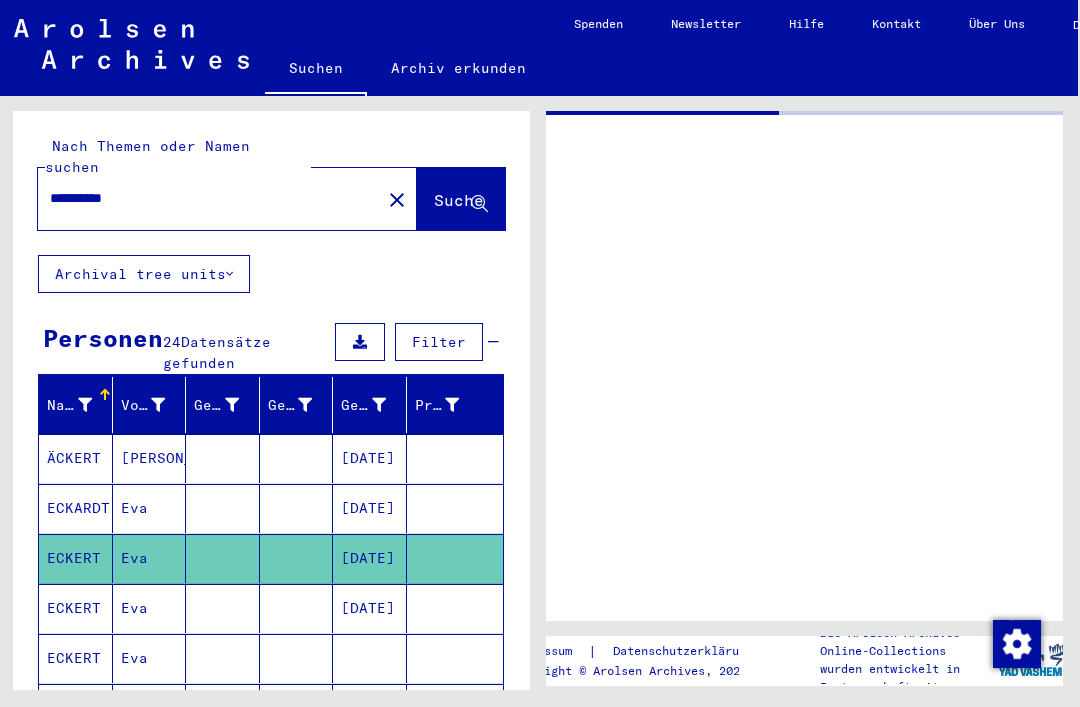 scroll, scrollTop: 0, scrollLeft: 0, axis: both 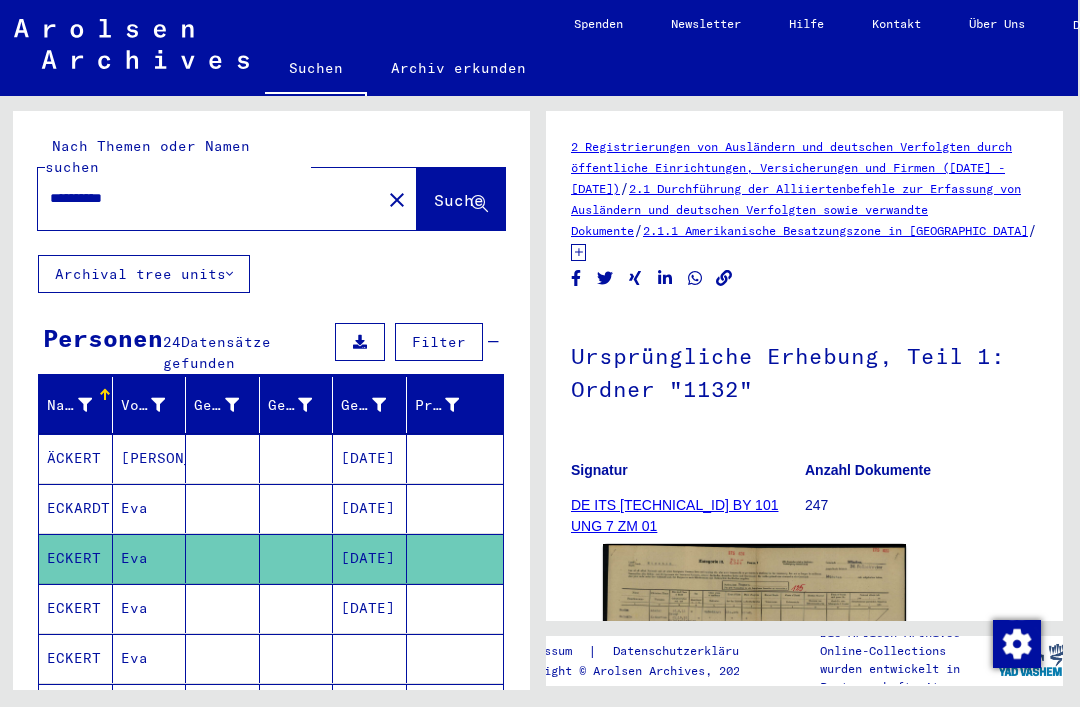 click 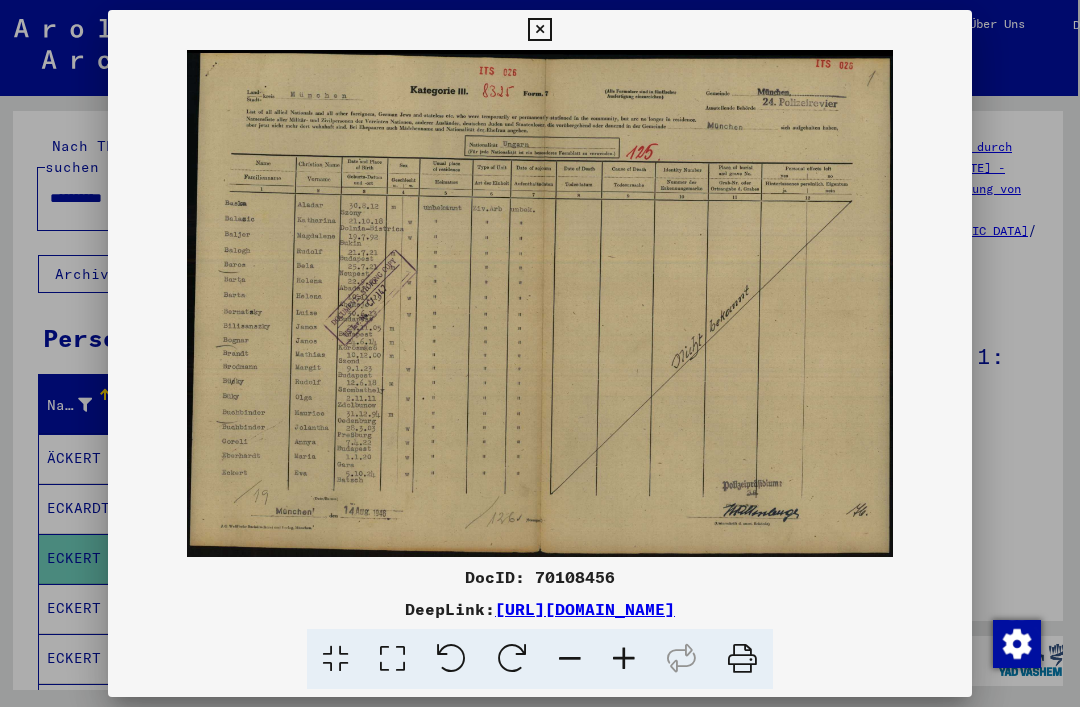 click at bounding box center (540, 353) 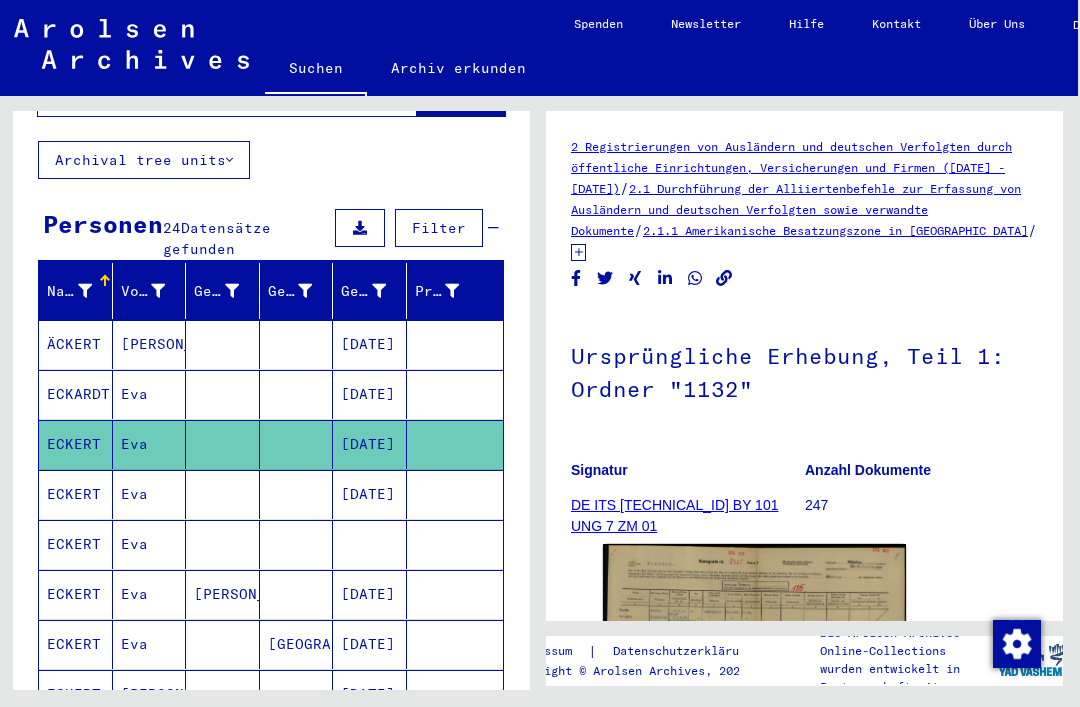 scroll, scrollTop: 119, scrollLeft: 0, axis: vertical 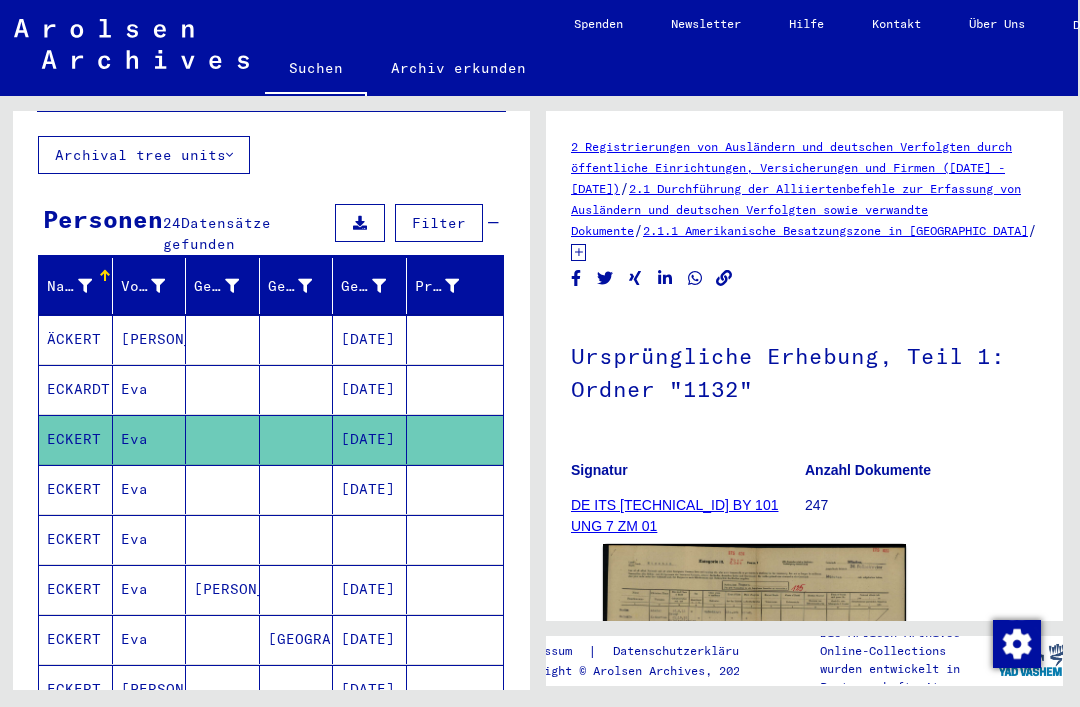 click at bounding box center (455, 539) 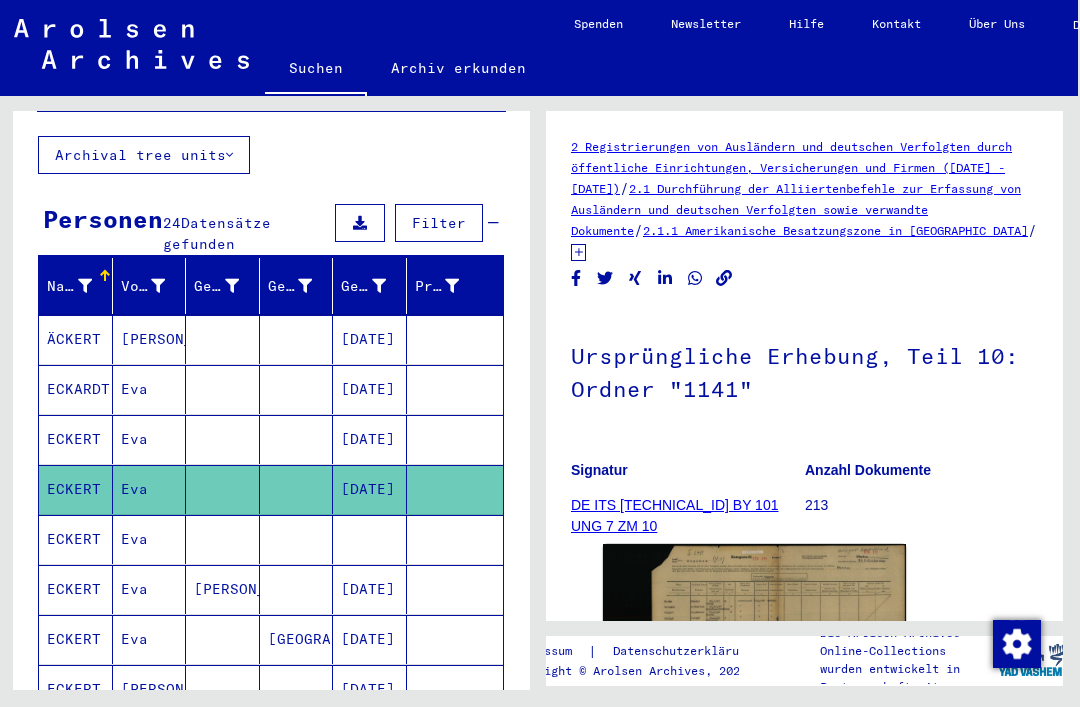 scroll, scrollTop: 0, scrollLeft: 0, axis: both 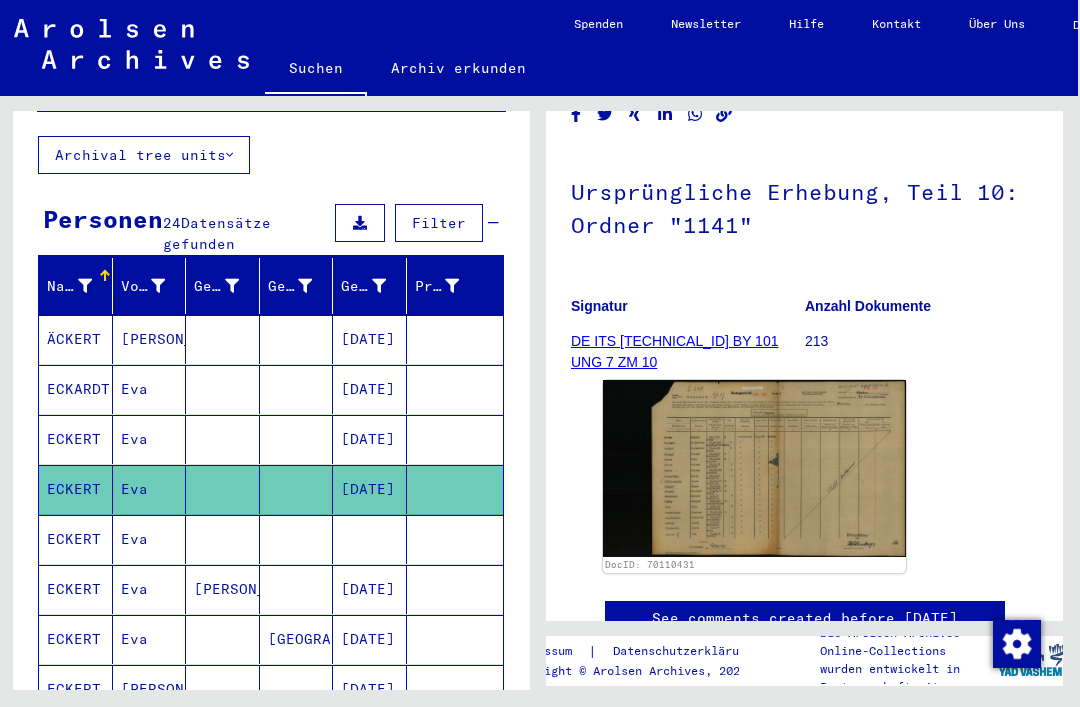 click 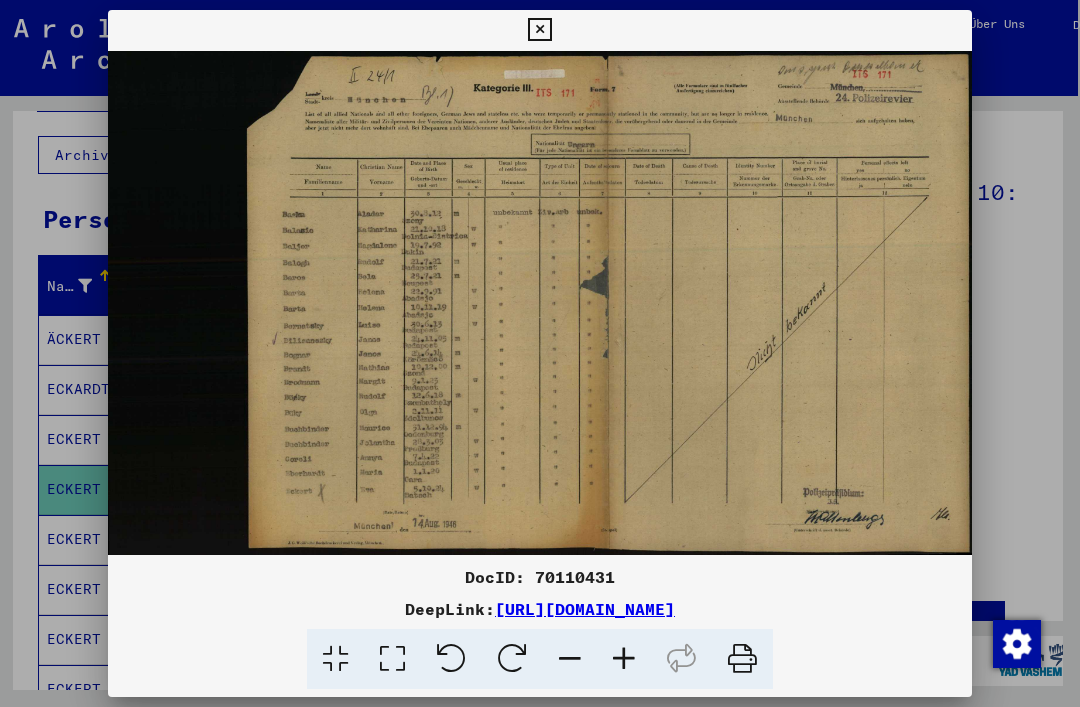 click at bounding box center (540, 353) 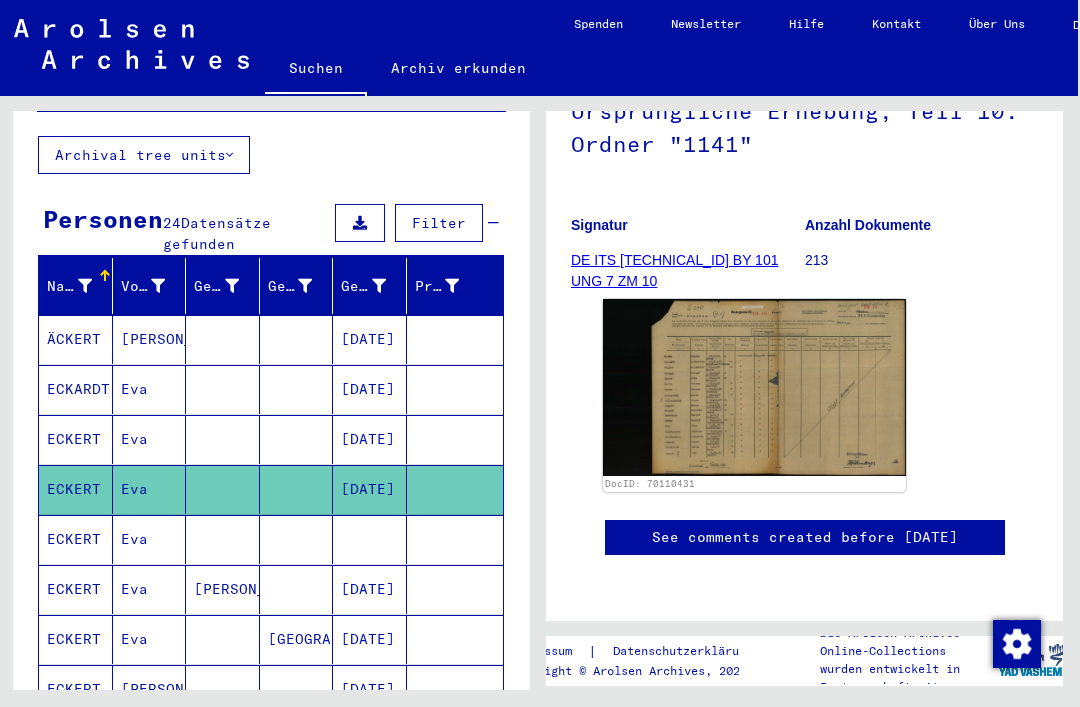 scroll, scrollTop: 300, scrollLeft: 0, axis: vertical 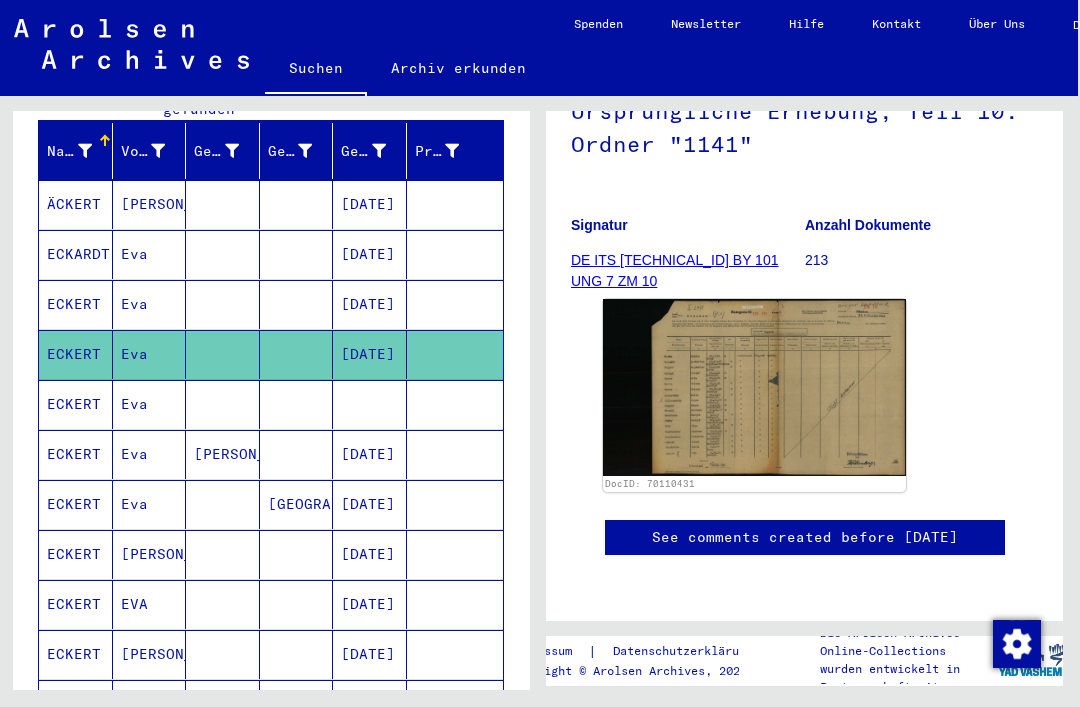 click at bounding box center [455, 454] 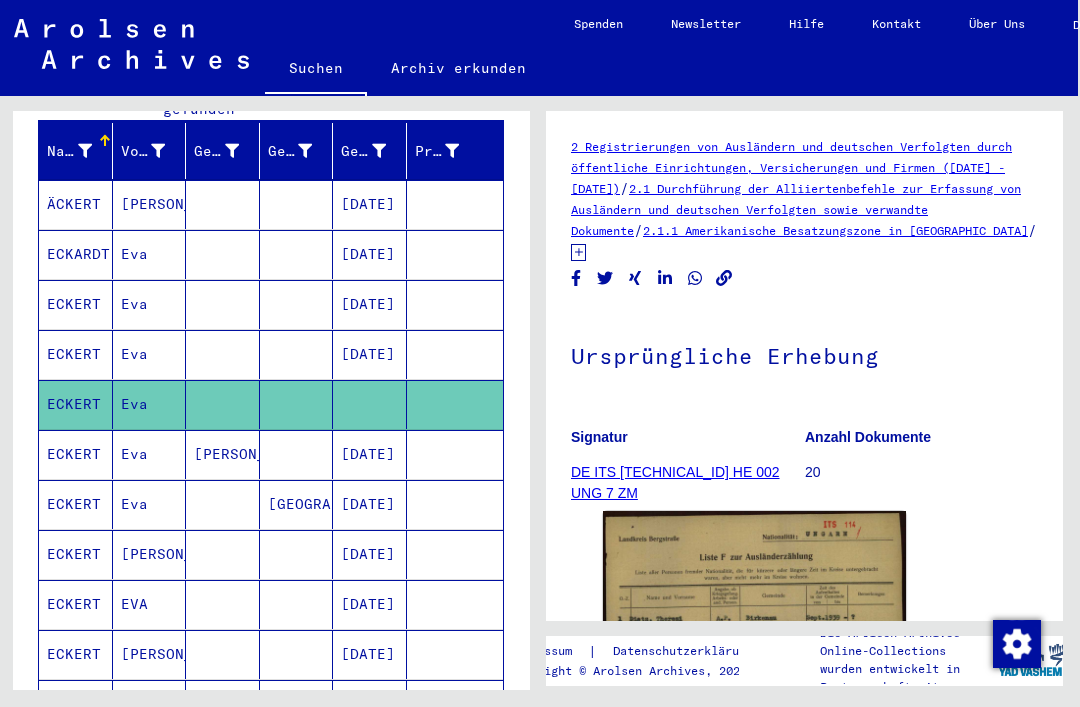 scroll, scrollTop: 0, scrollLeft: 0, axis: both 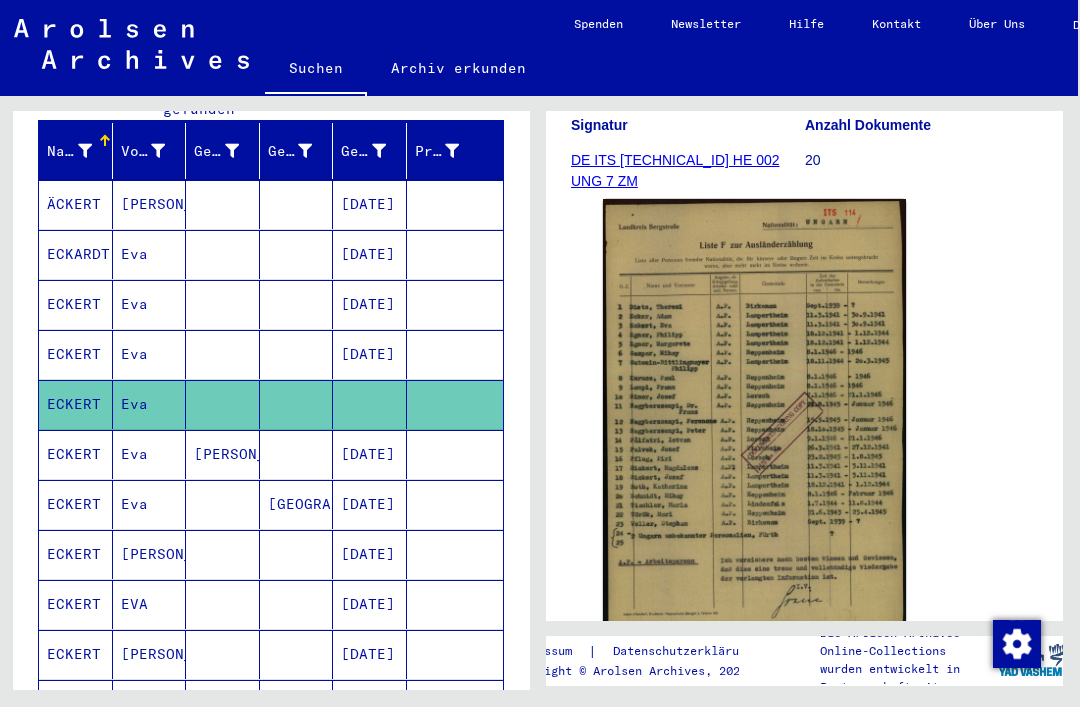 click 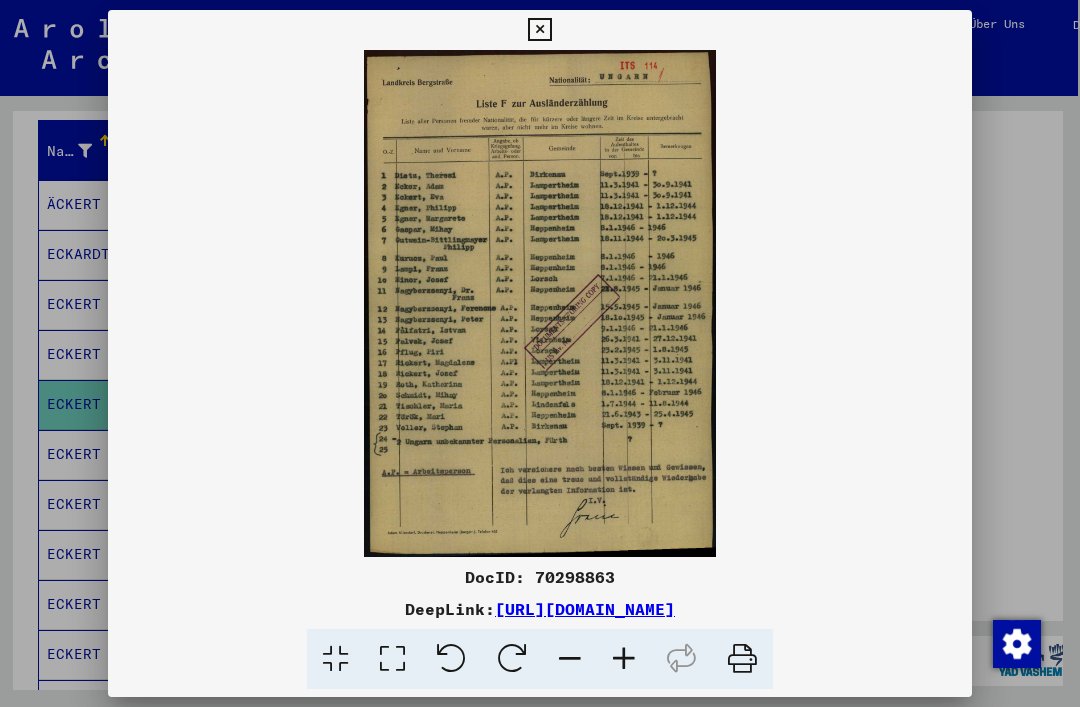 click at bounding box center (540, 353) 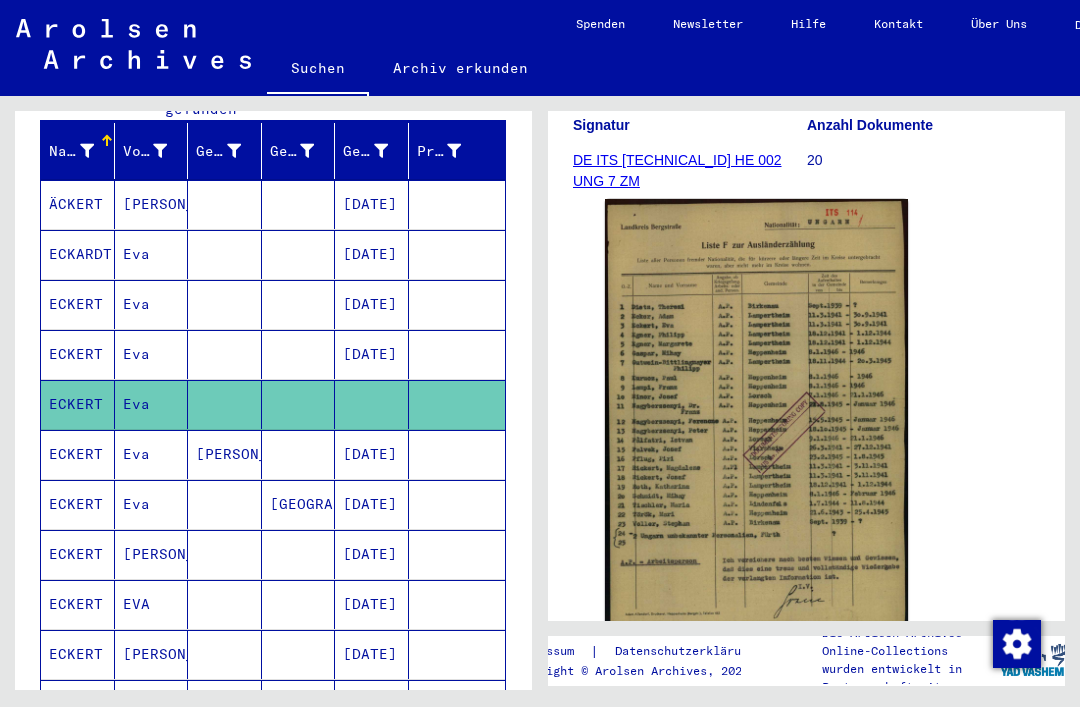 scroll, scrollTop: 47, scrollLeft: 0, axis: vertical 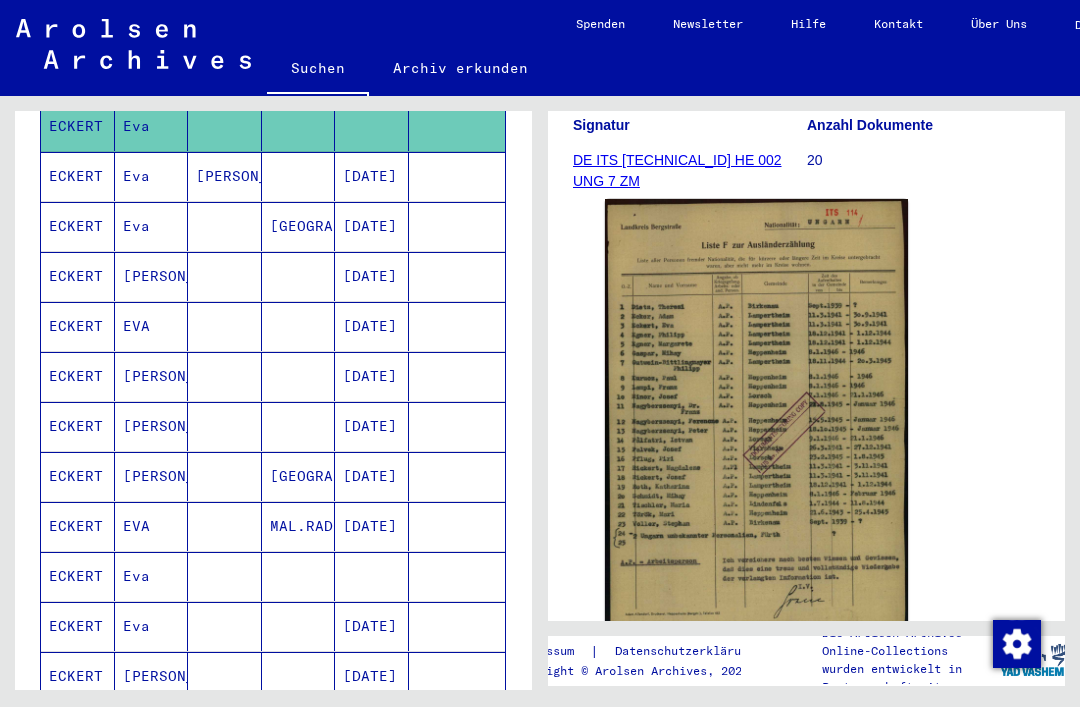 click at bounding box center (457, 326) 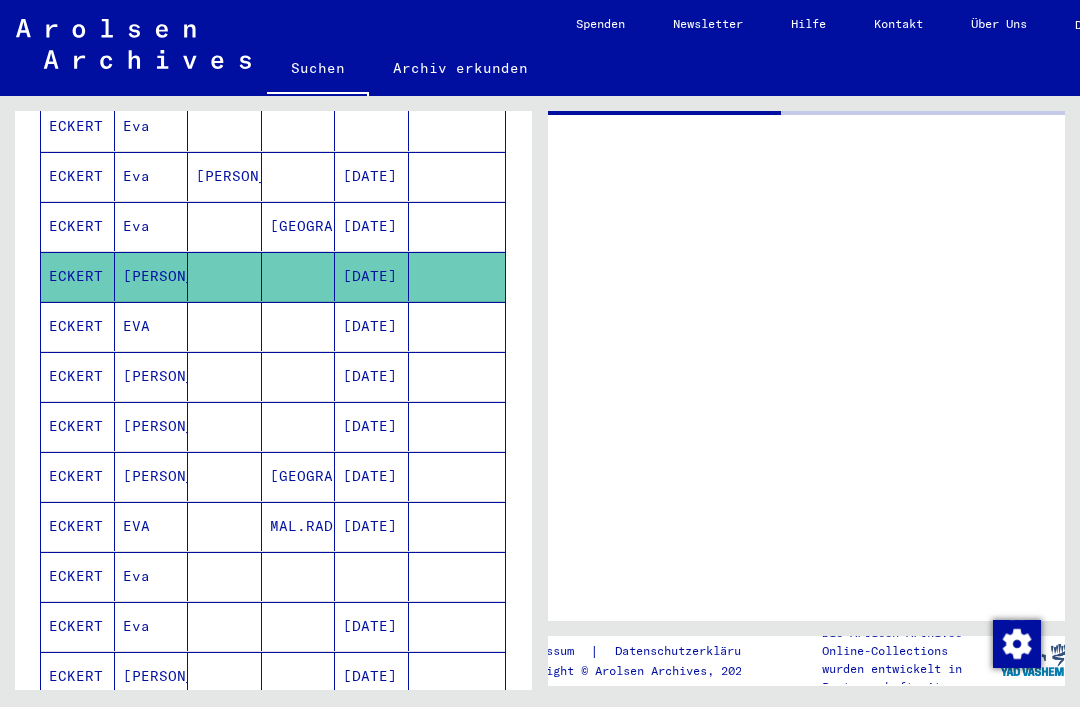 scroll, scrollTop: 0, scrollLeft: 0, axis: both 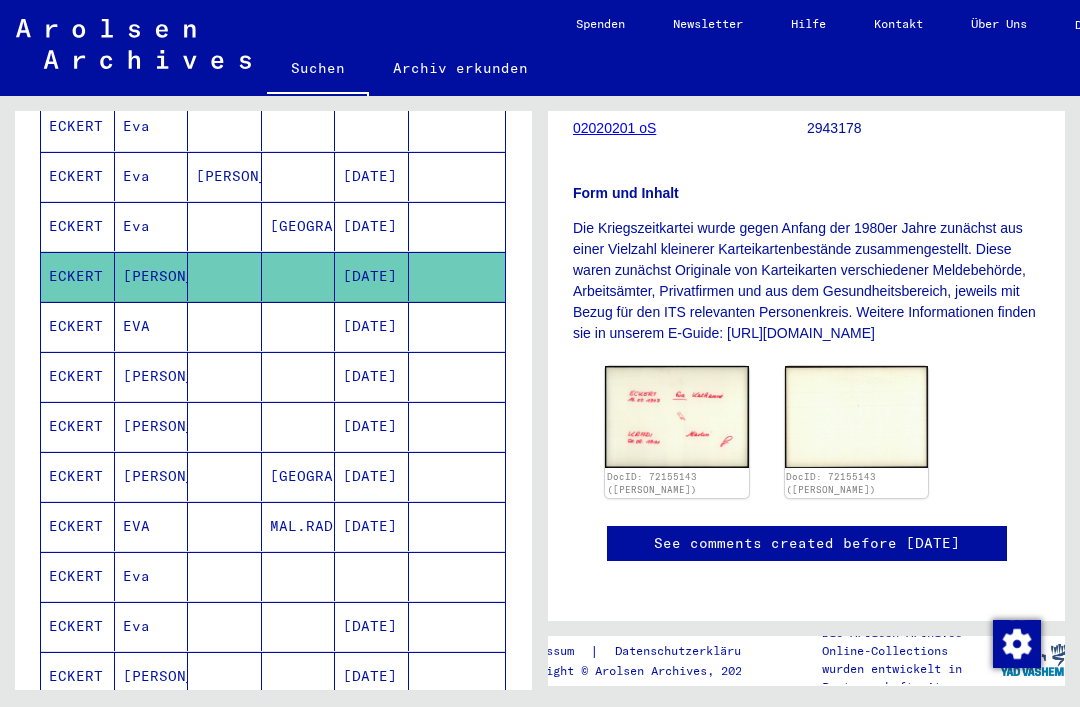 click 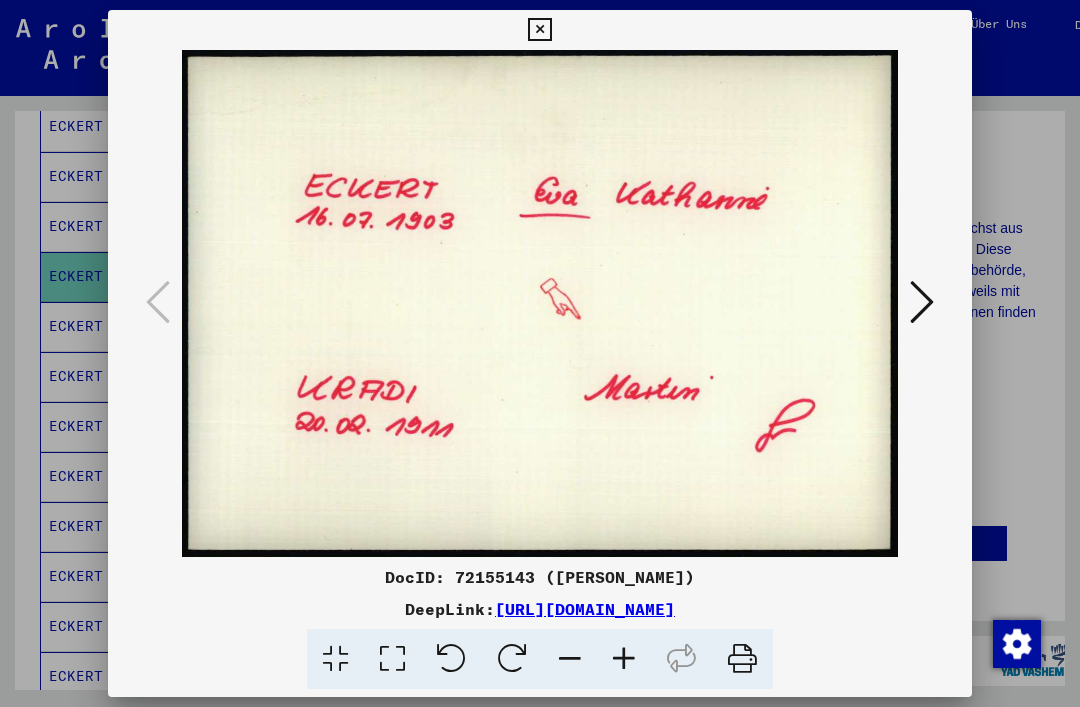 click at bounding box center [540, 353] 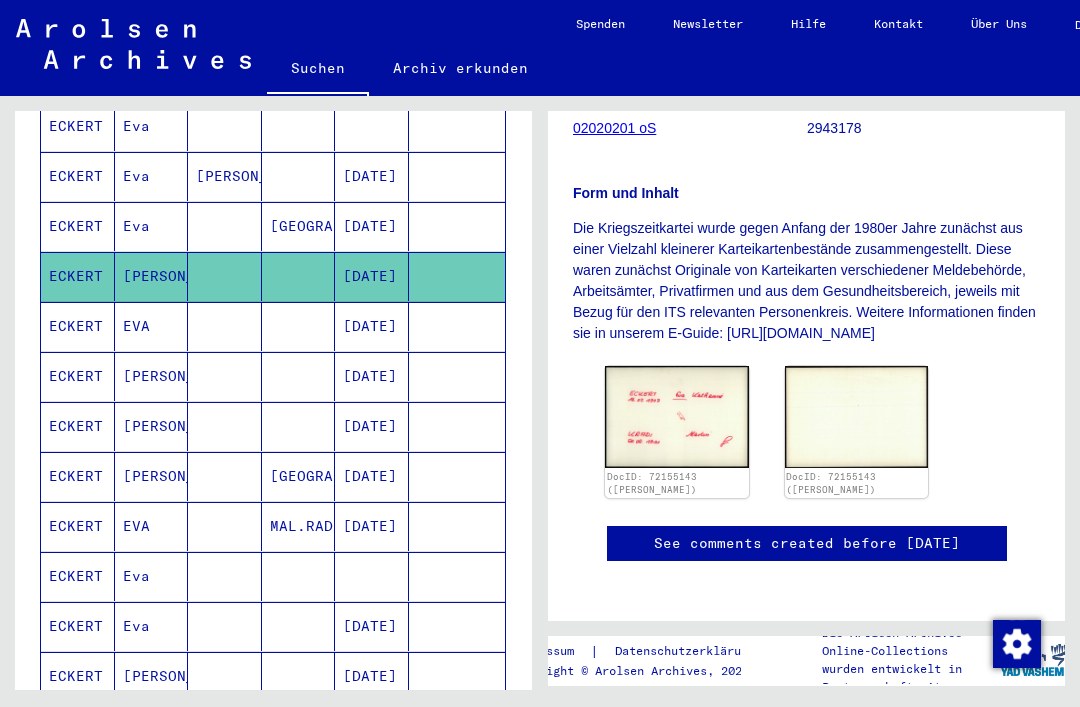 click at bounding box center (457, 376) 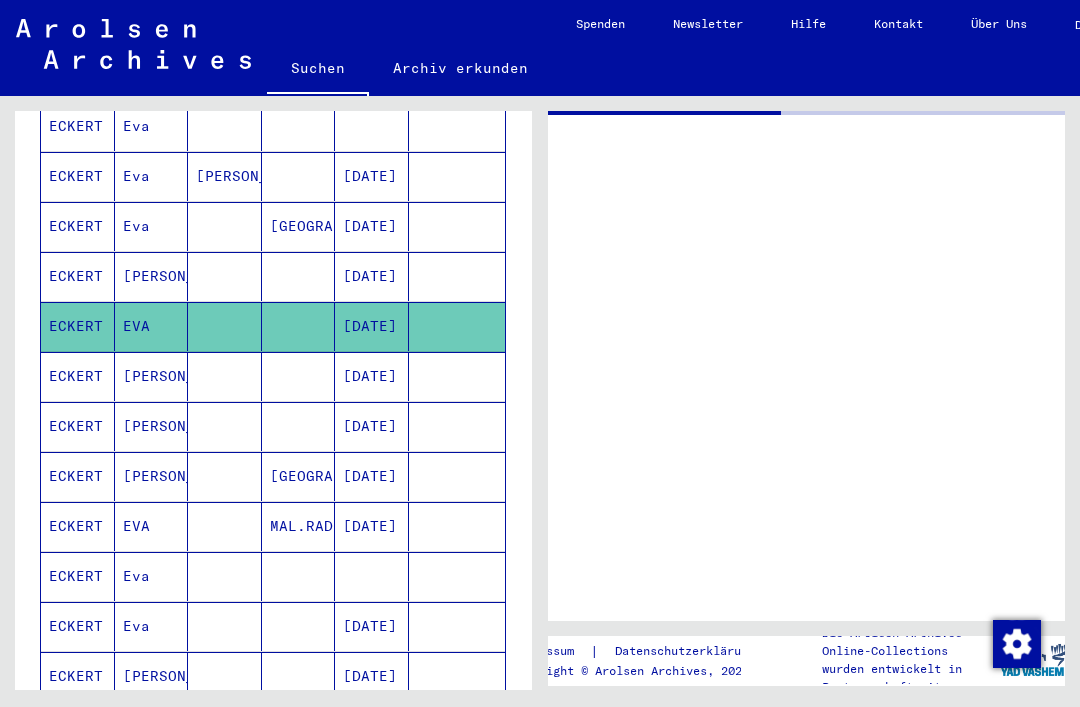 scroll, scrollTop: 0, scrollLeft: 0, axis: both 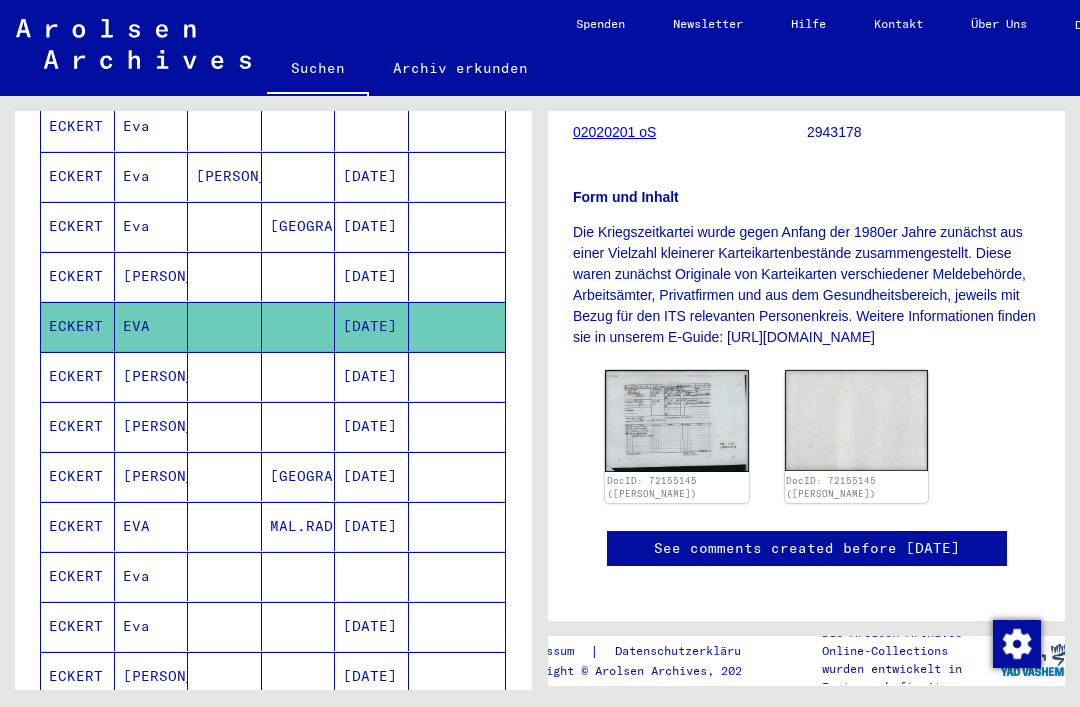 click 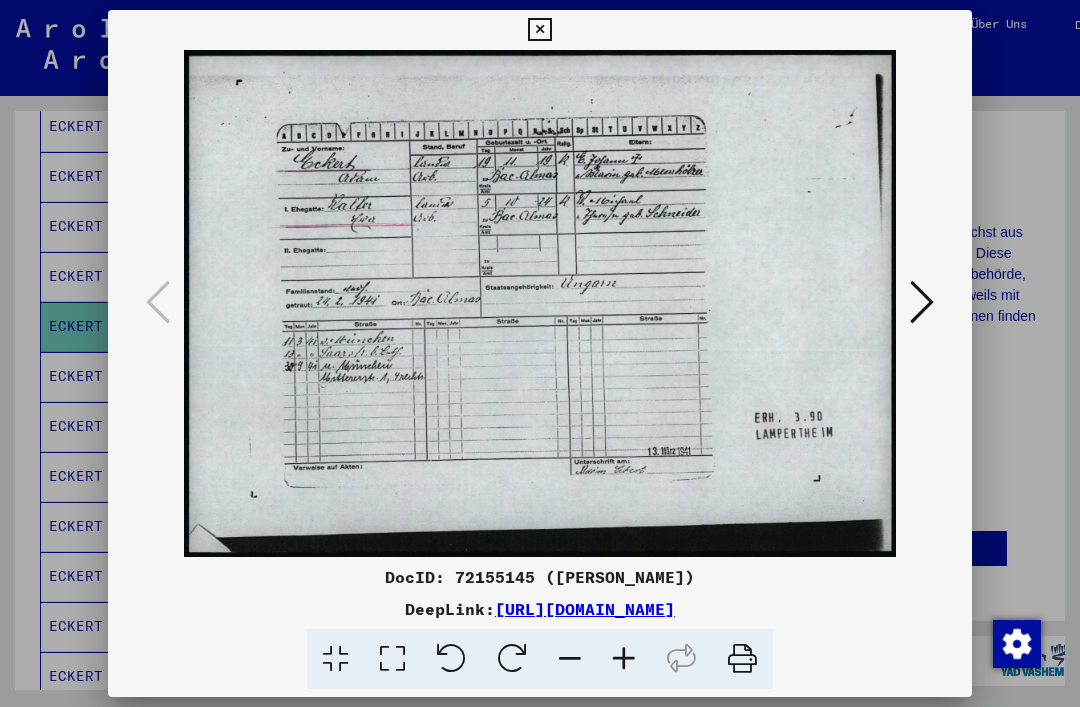 click at bounding box center (540, 353) 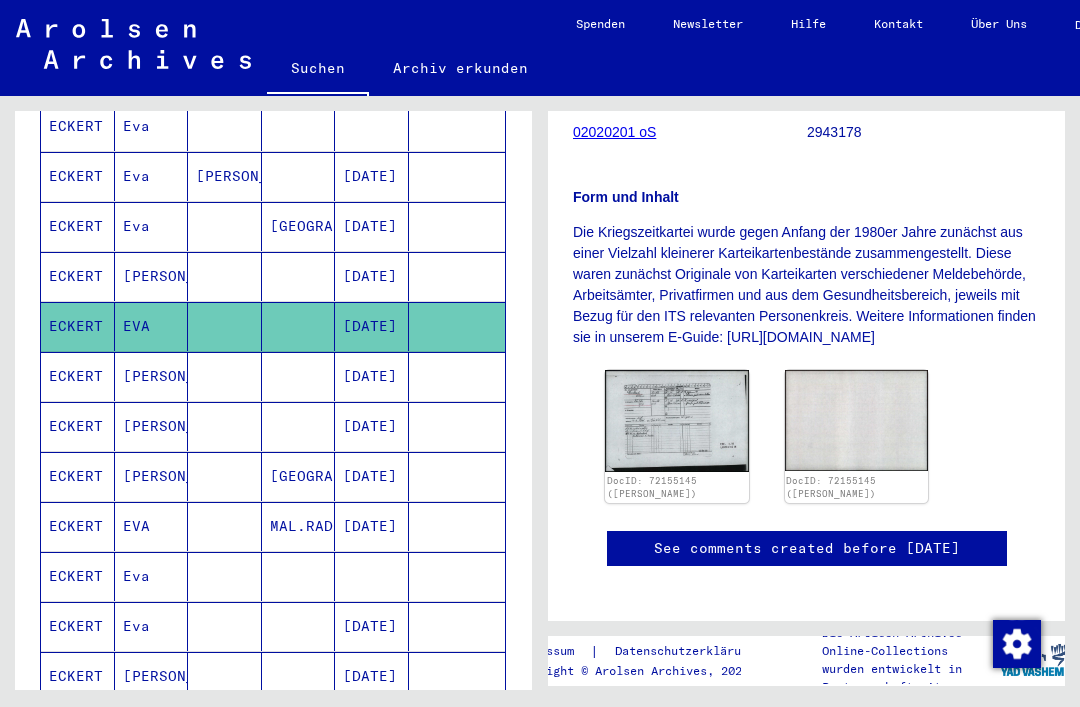 click at bounding box center [457, 426] 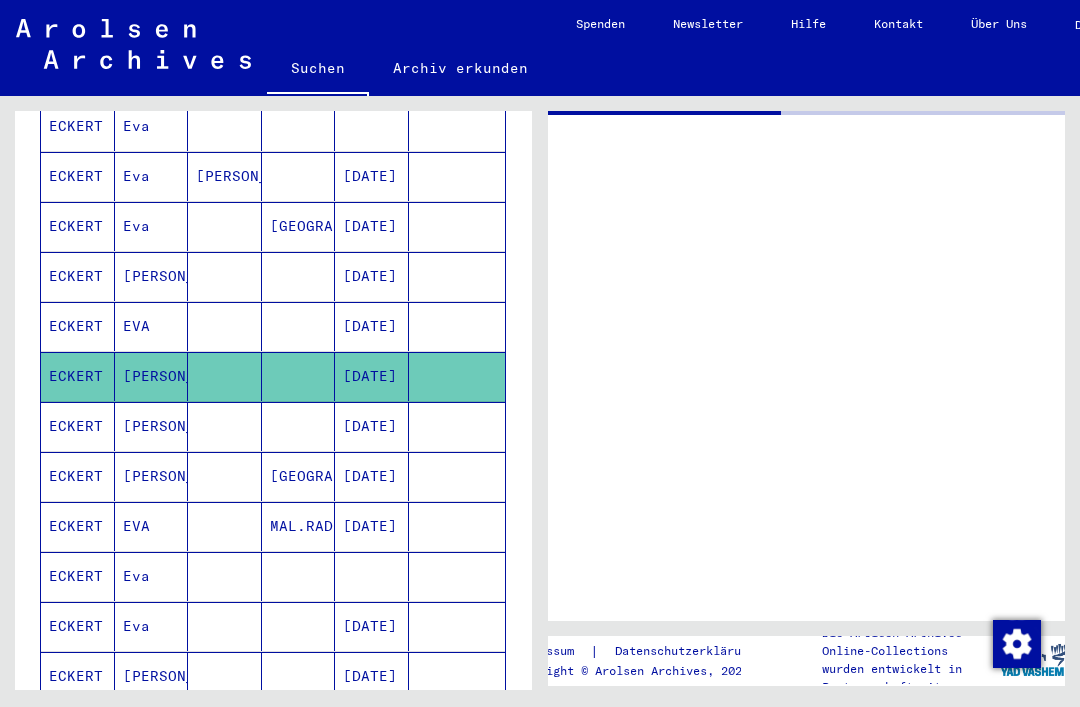 scroll, scrollTop: 0, scrollLeft: 0, axis: both 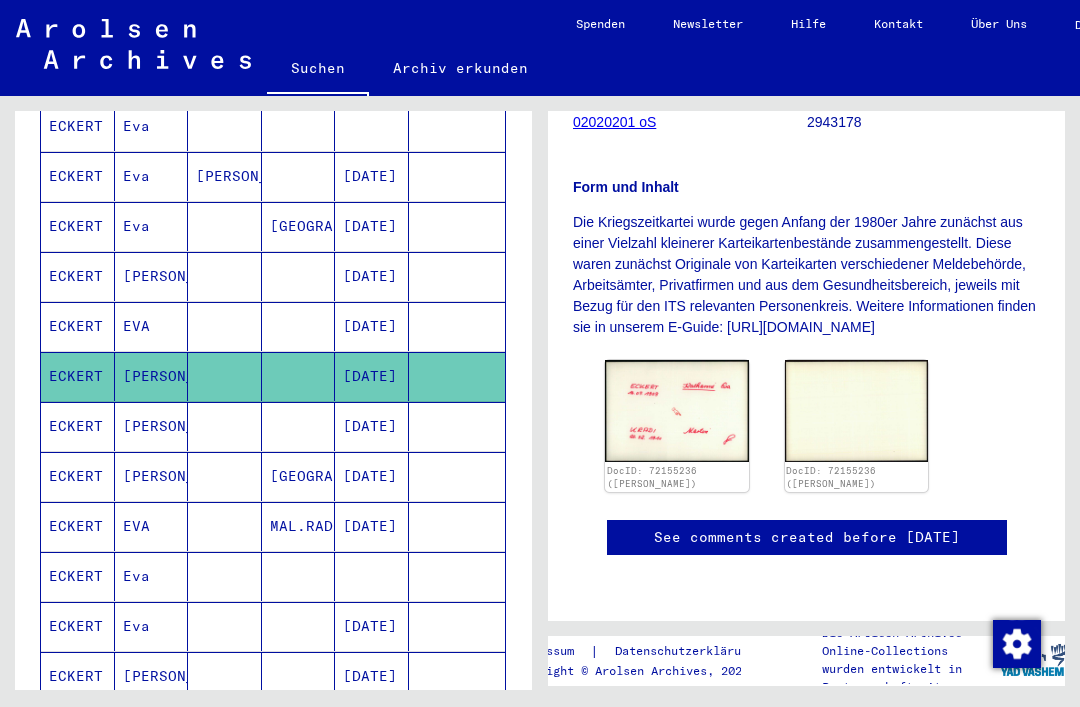 click at bounding box center (457, 476) 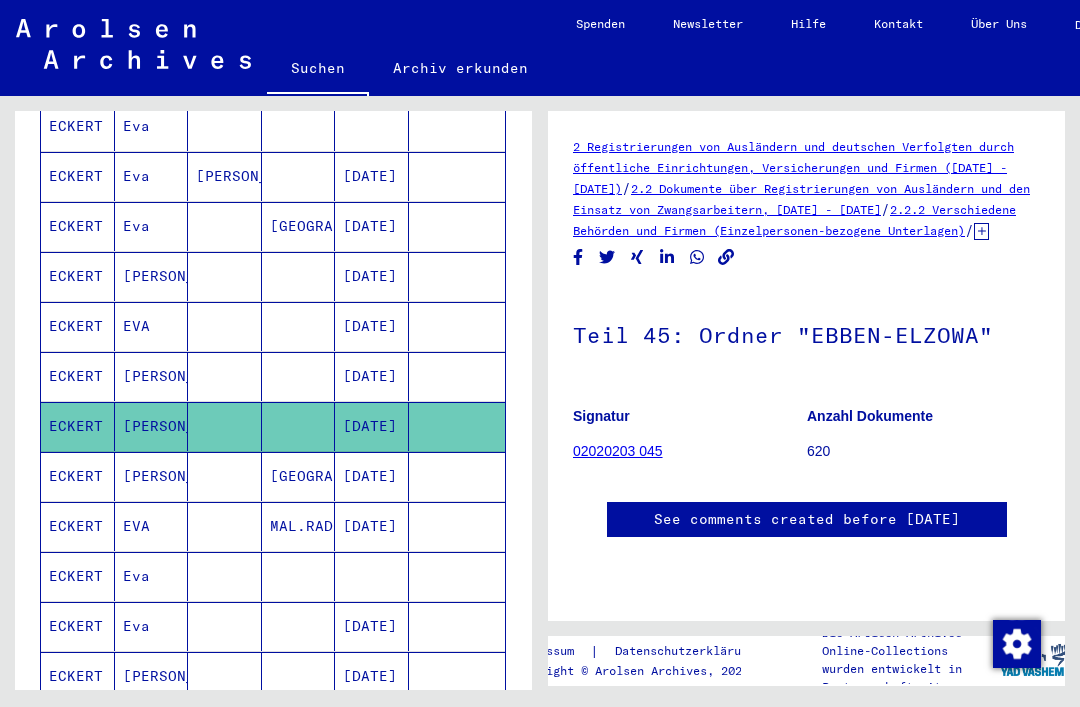 scroll, scrollTop: 0, scrollLeft: 0, axis: both 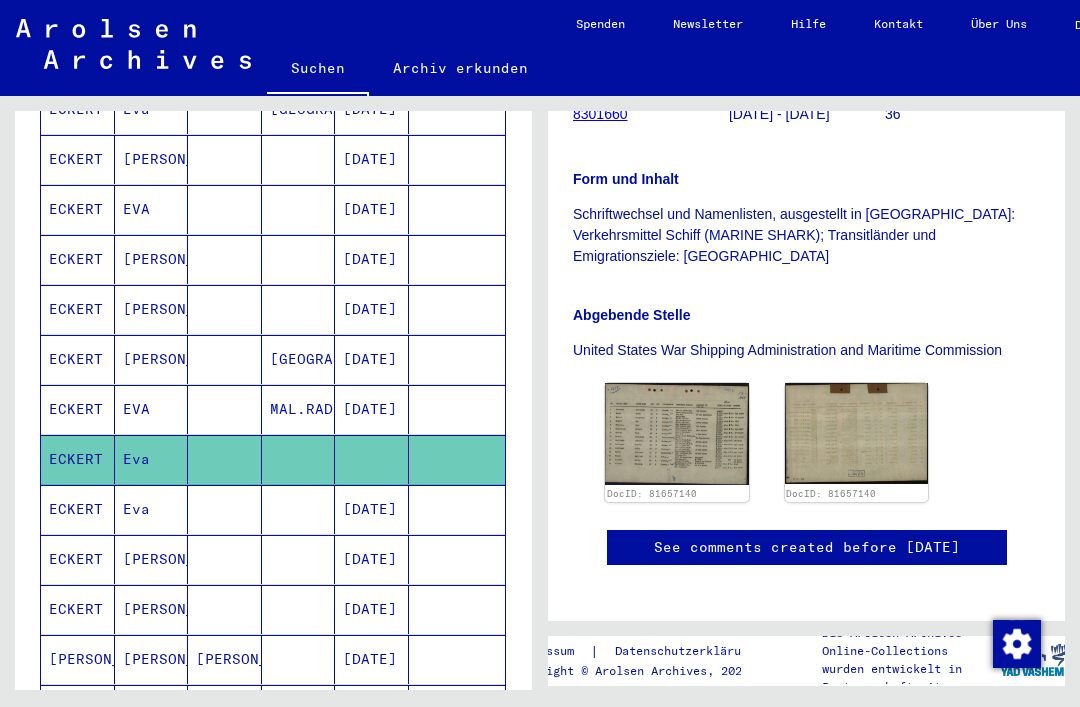 click 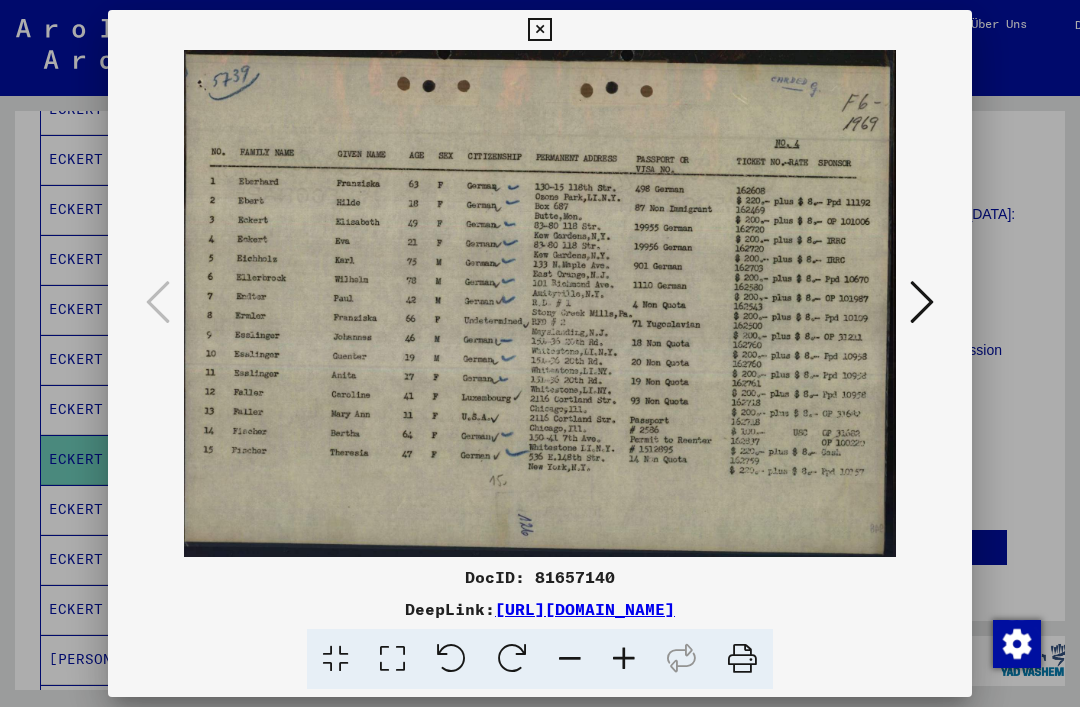 click at bounding box center (540, 353) 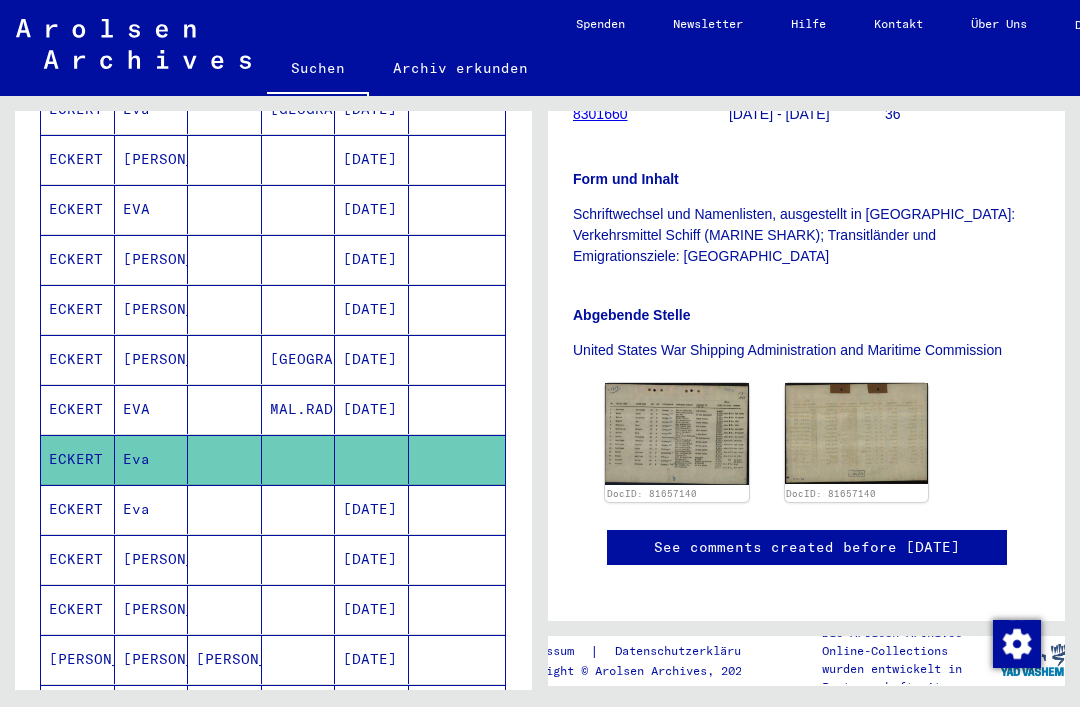 click at bounding box center (457, 559) 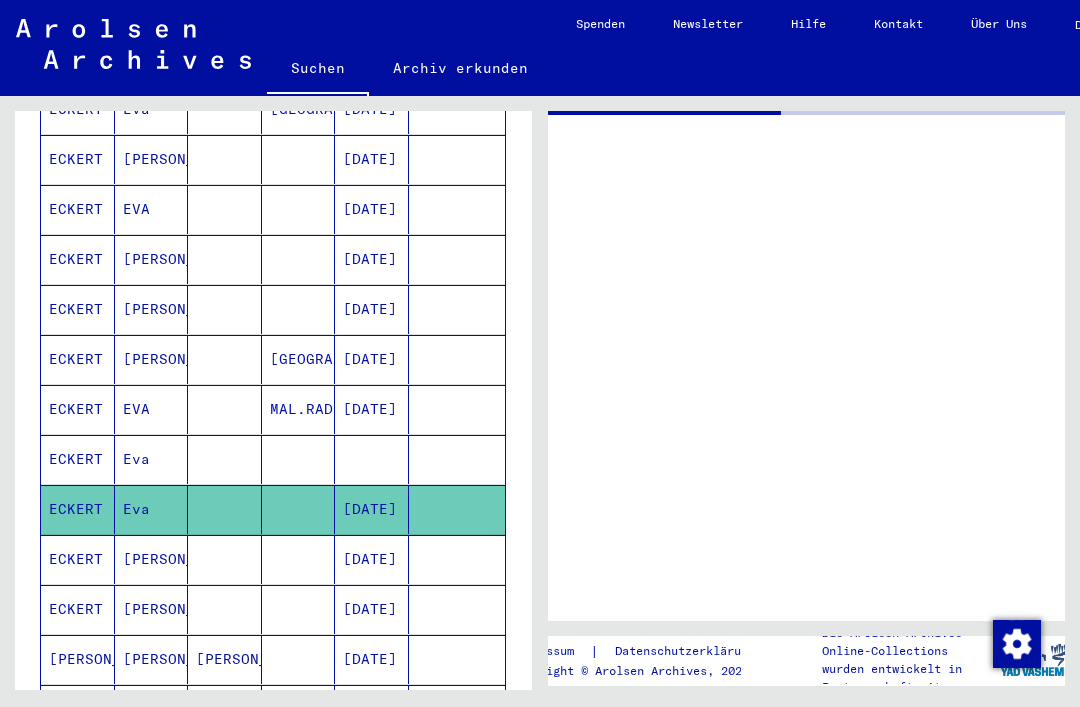 scroll, scrollTop: 0, scrollLeft: 0, axis: both 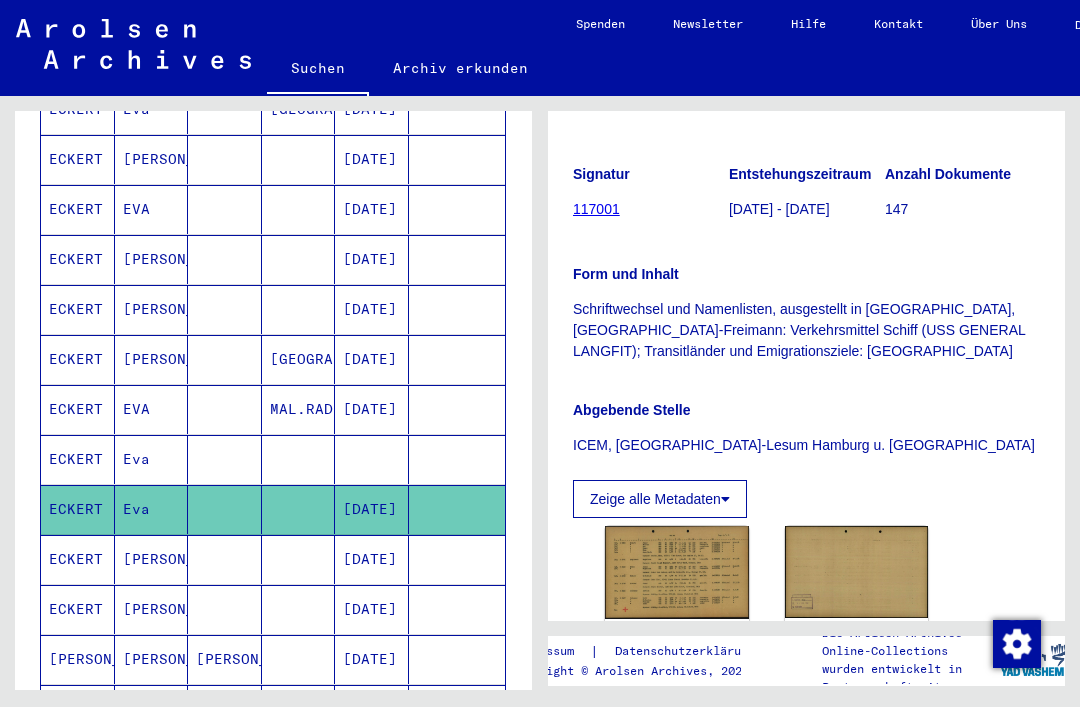 click 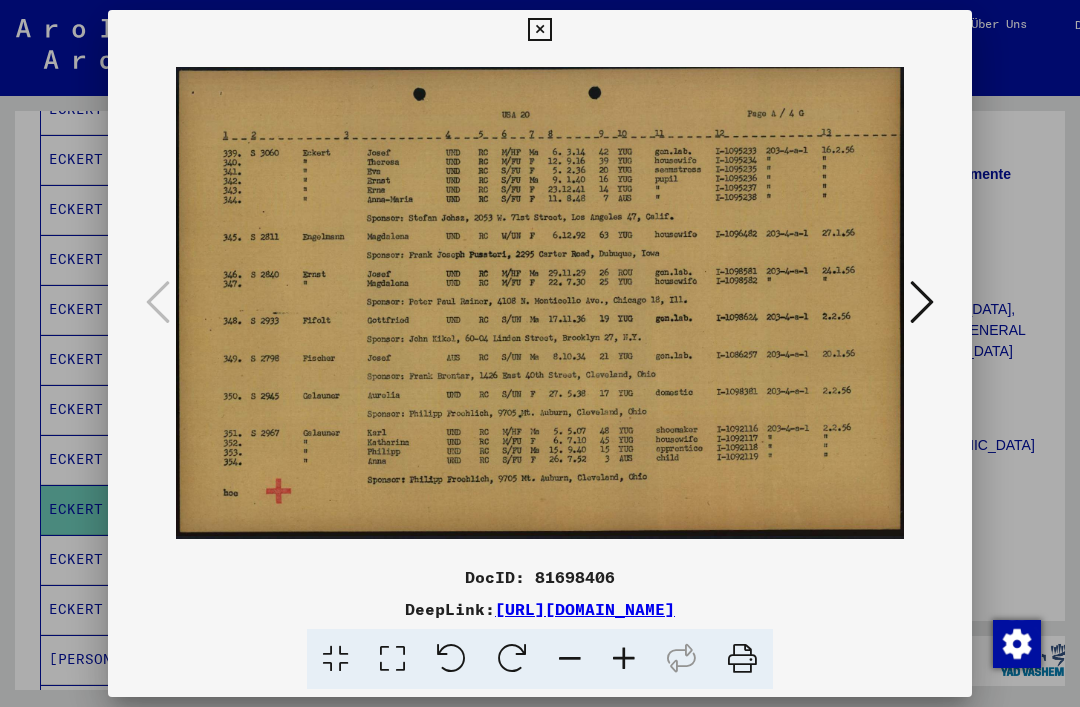 click at bounding box center [540, 353] 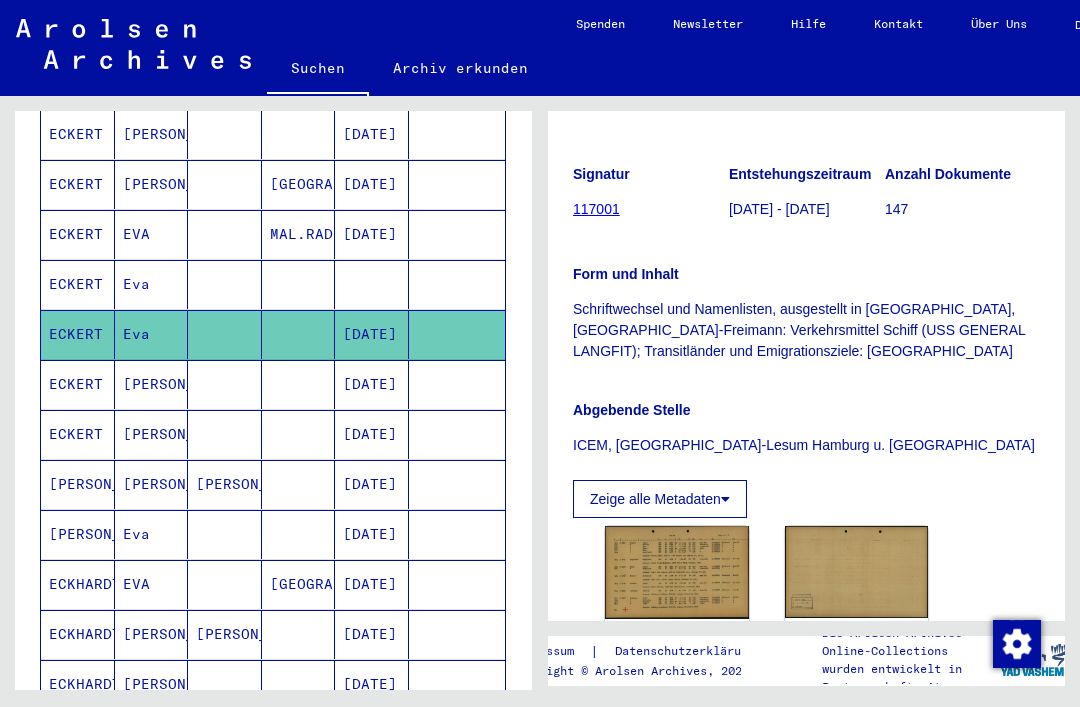 scroll, scrollTop: 836, scrollLeft: 0, axis: vertical 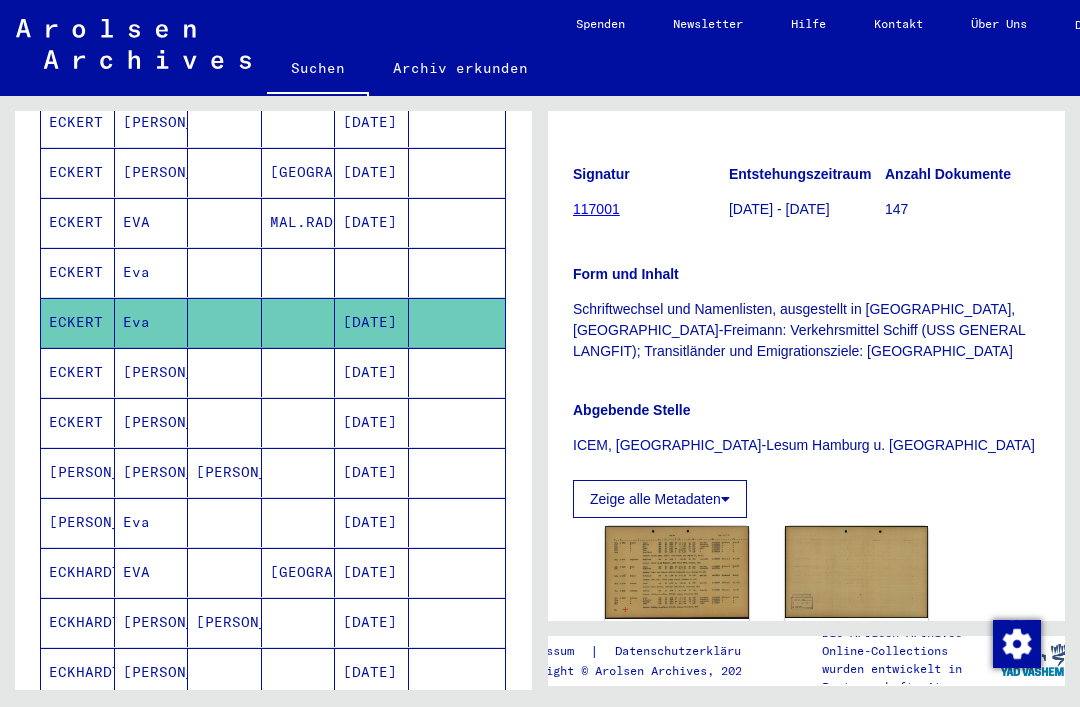 click at bounding box center [457, 572] 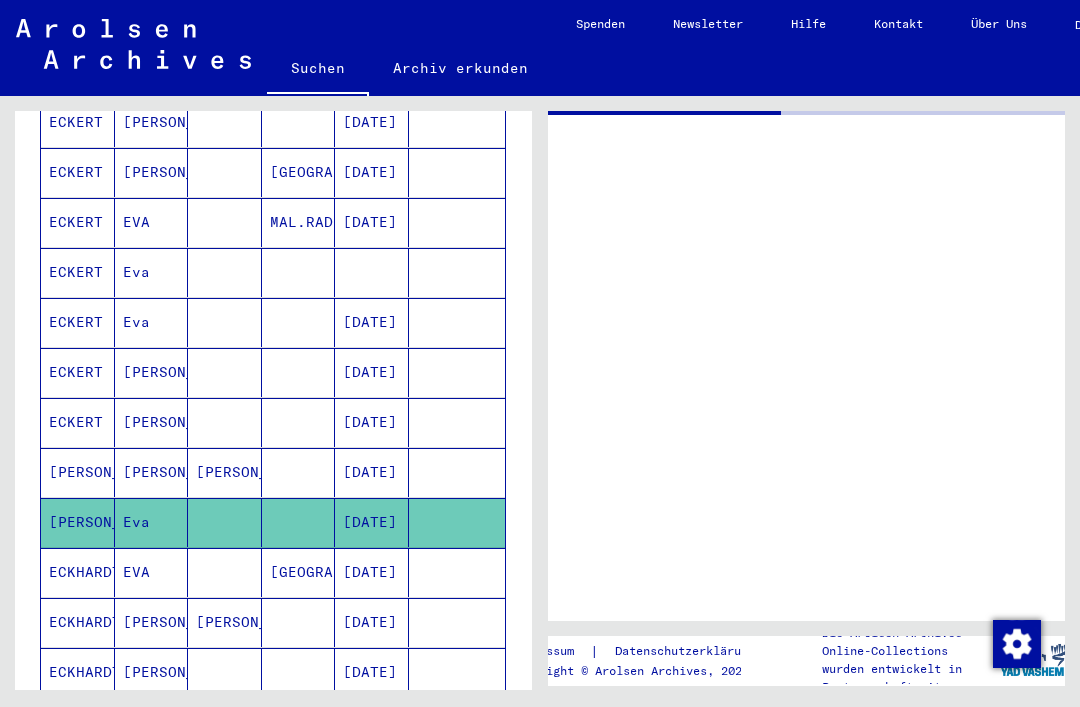 scroll, scrollTop: 0, scrollLeft: 0, axis: both 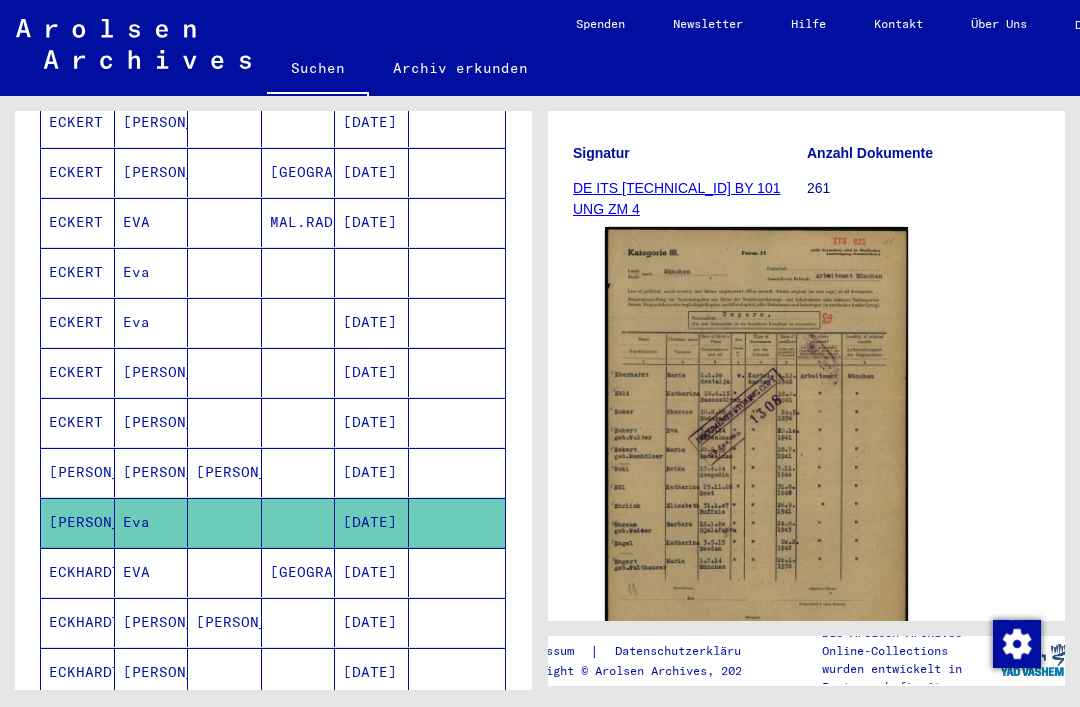 click 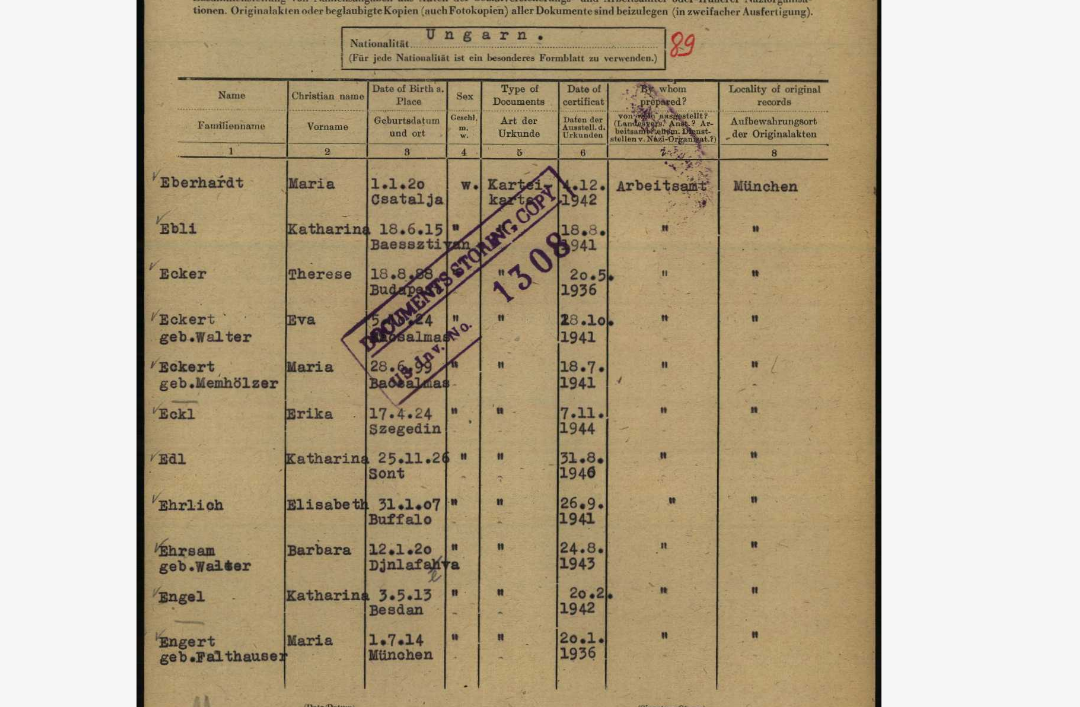 click at bounding box center (540, 303) 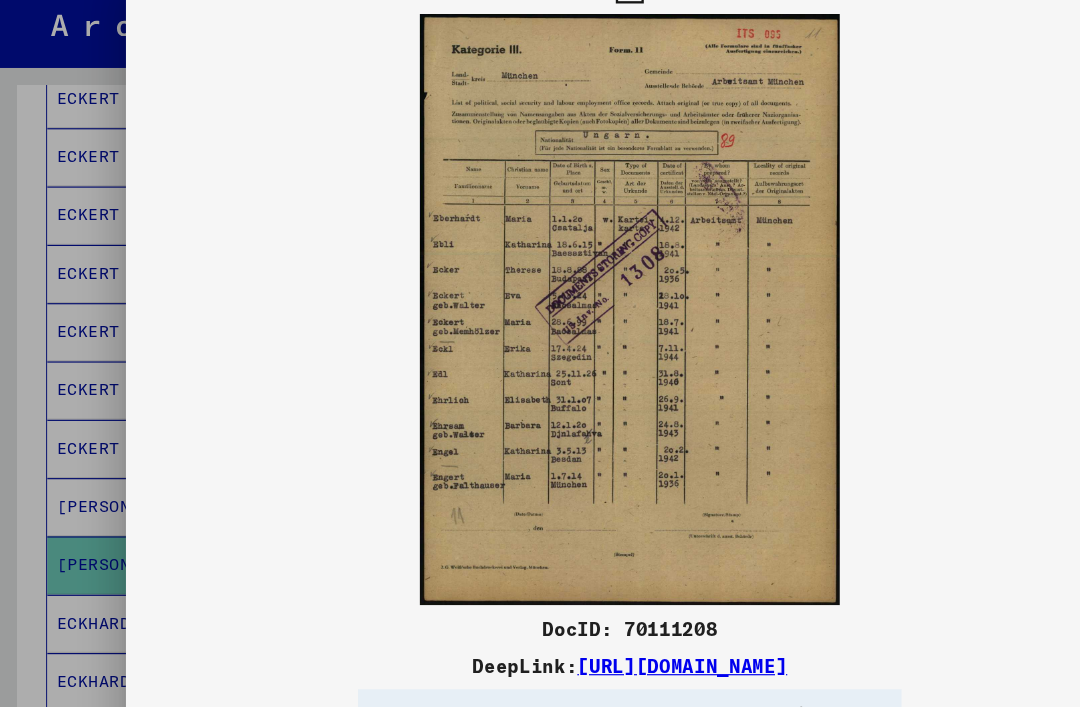 click at bounding box center [540, 353] 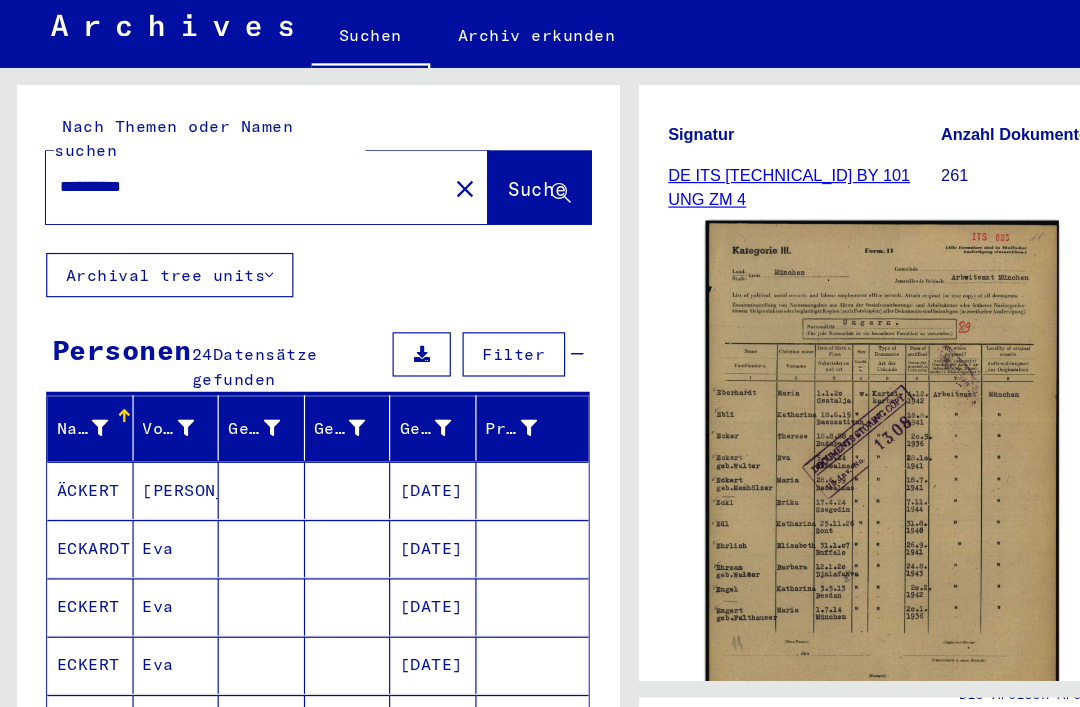 scroll, scrollTop: 0, scrollLeft: 0, axis: both 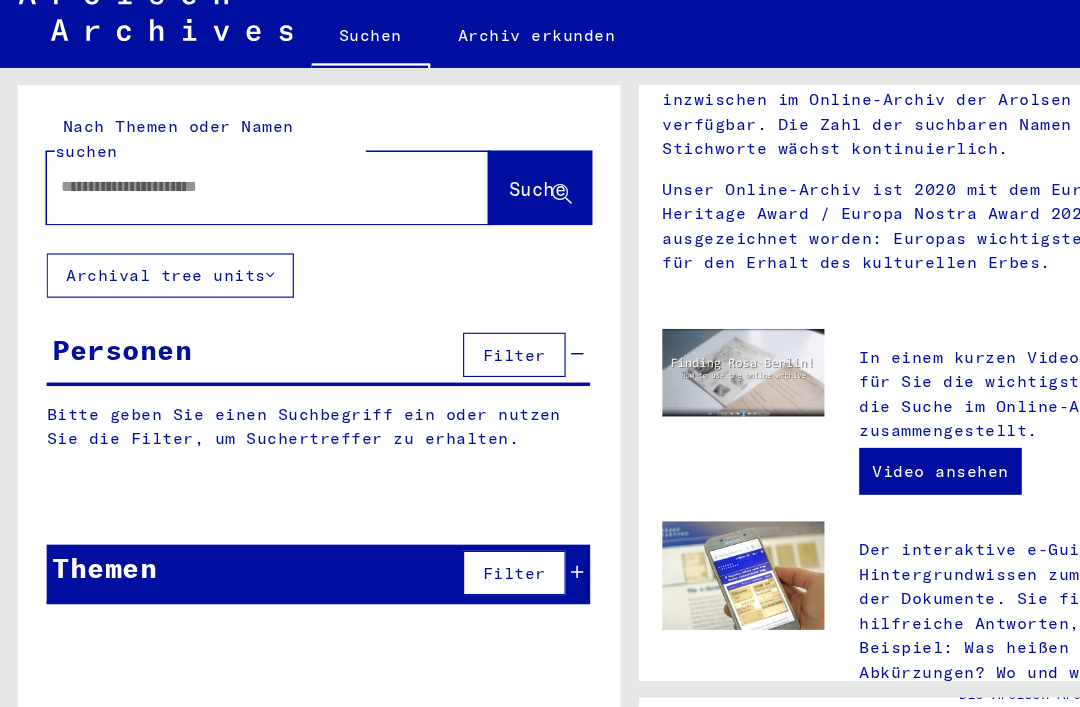 click at bounding box center (205, 198) 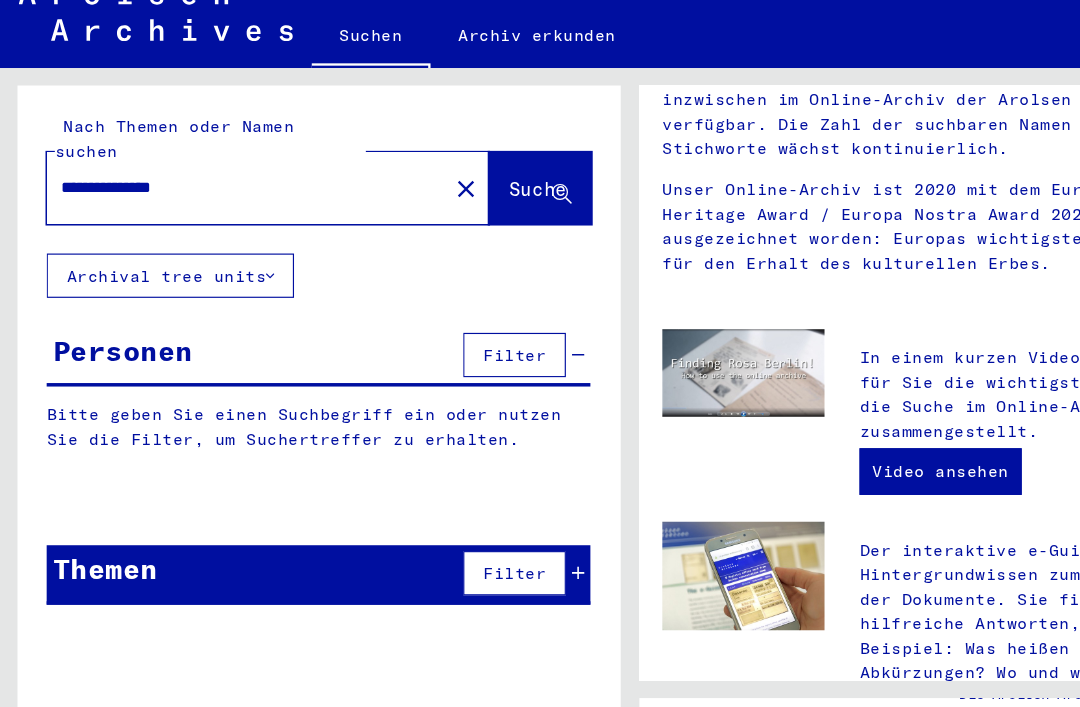 type on "**********" 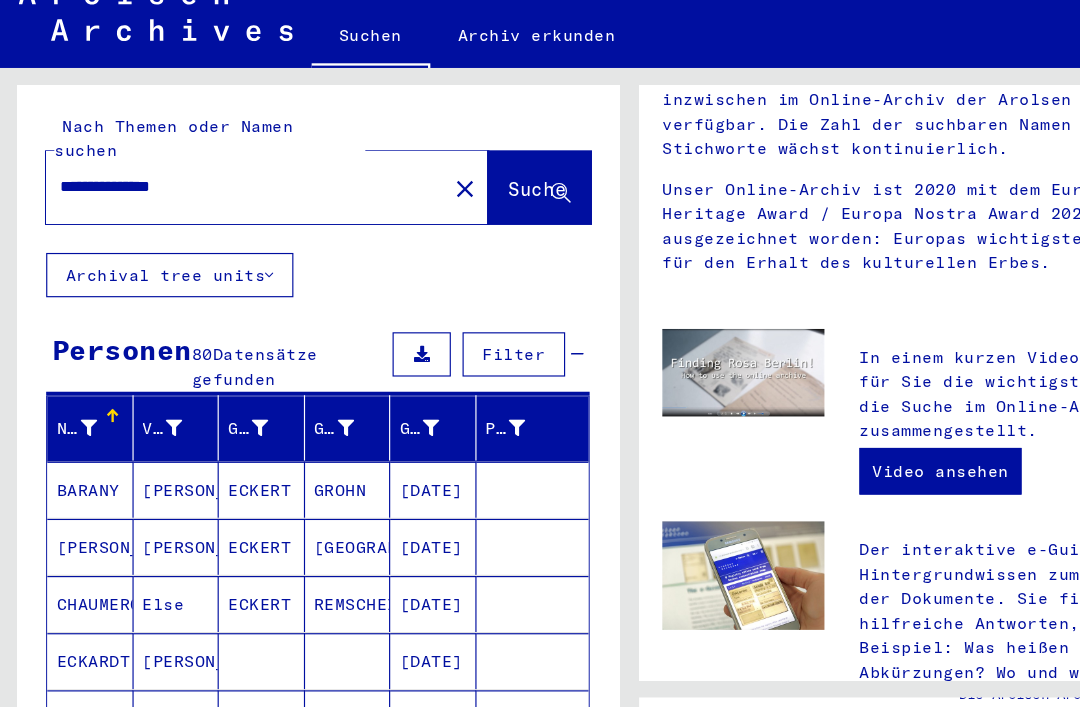 click on "Filter" at bounding box center [441, 342] 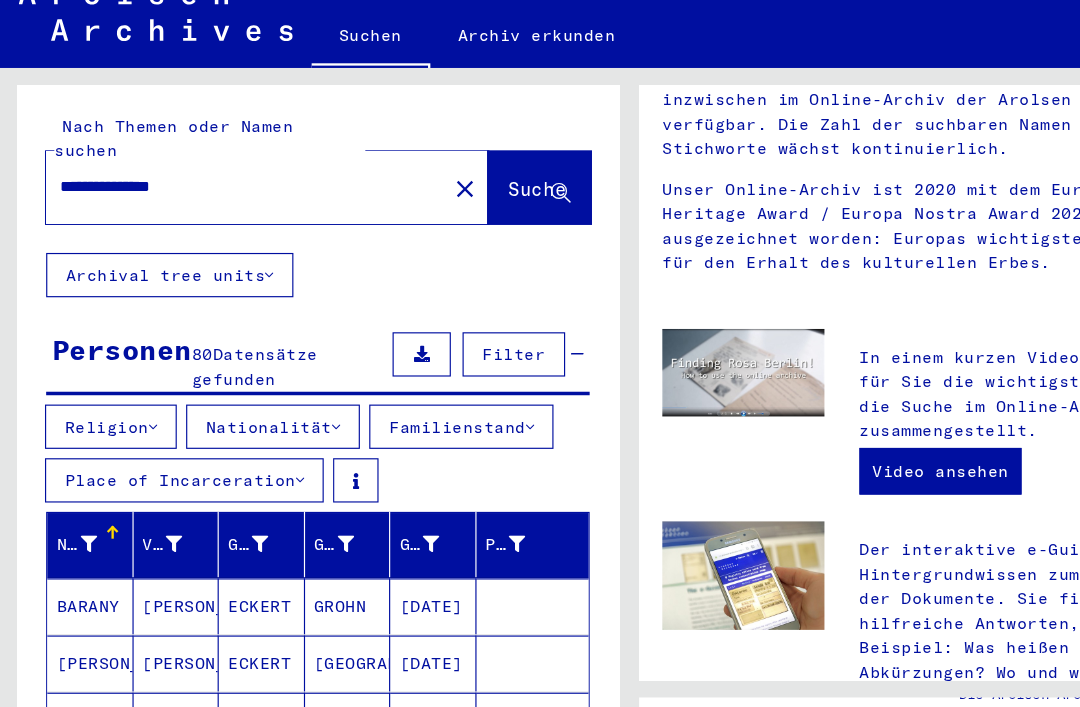 click on "Nationalität" at bounding box center (234, 404) 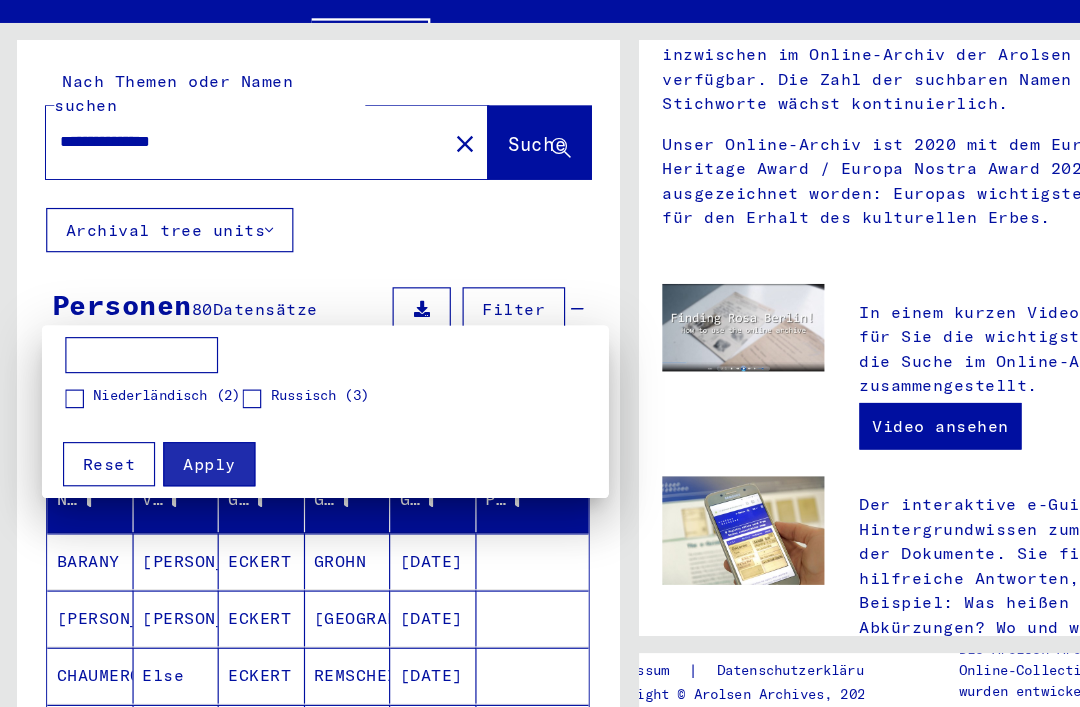 click at bounding box center (540, 353) 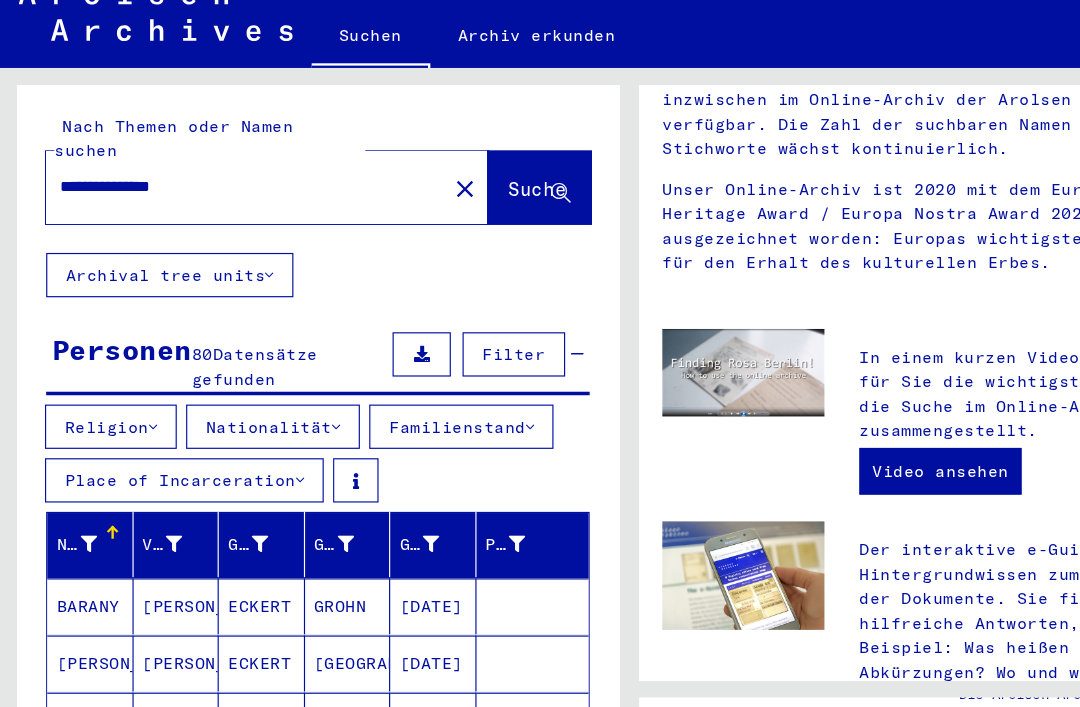 click at bounding box center [257, 450] 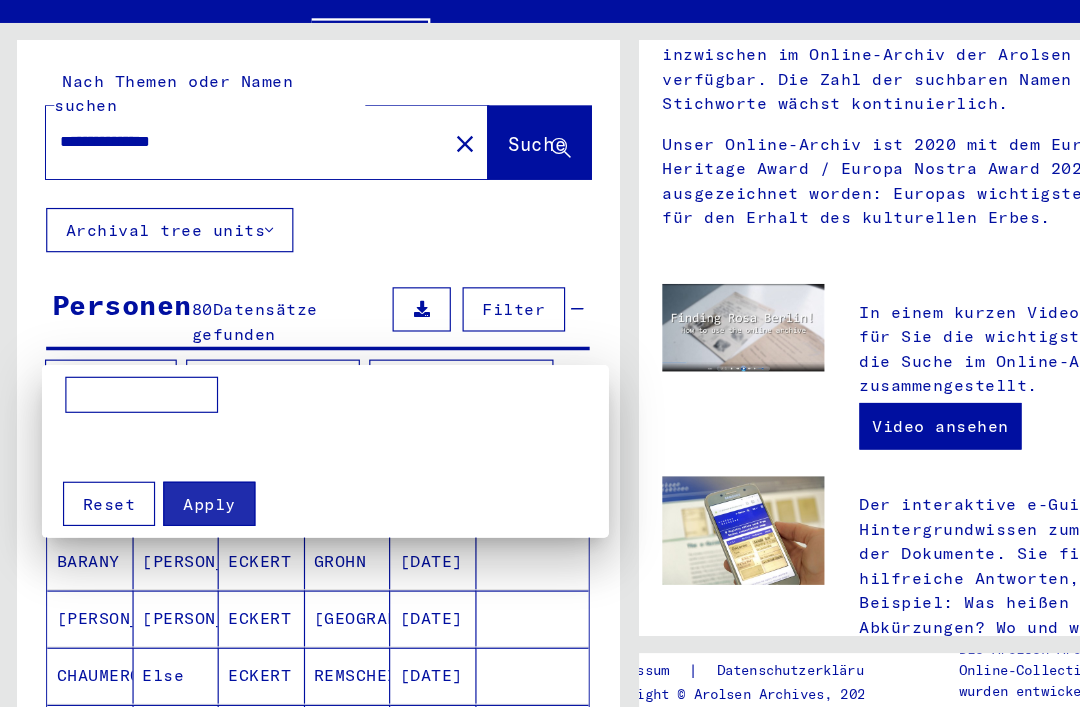 click at bounding box center [540, 353] 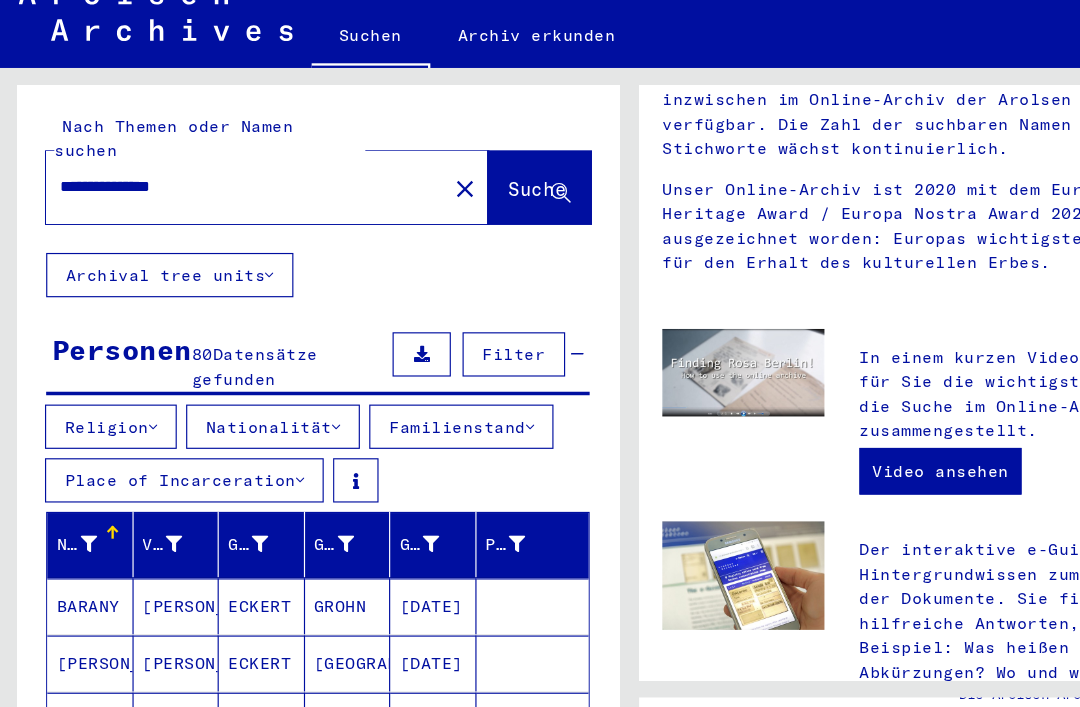 scroll, scrollTop: 0, scrollLeft: 0, axis: both 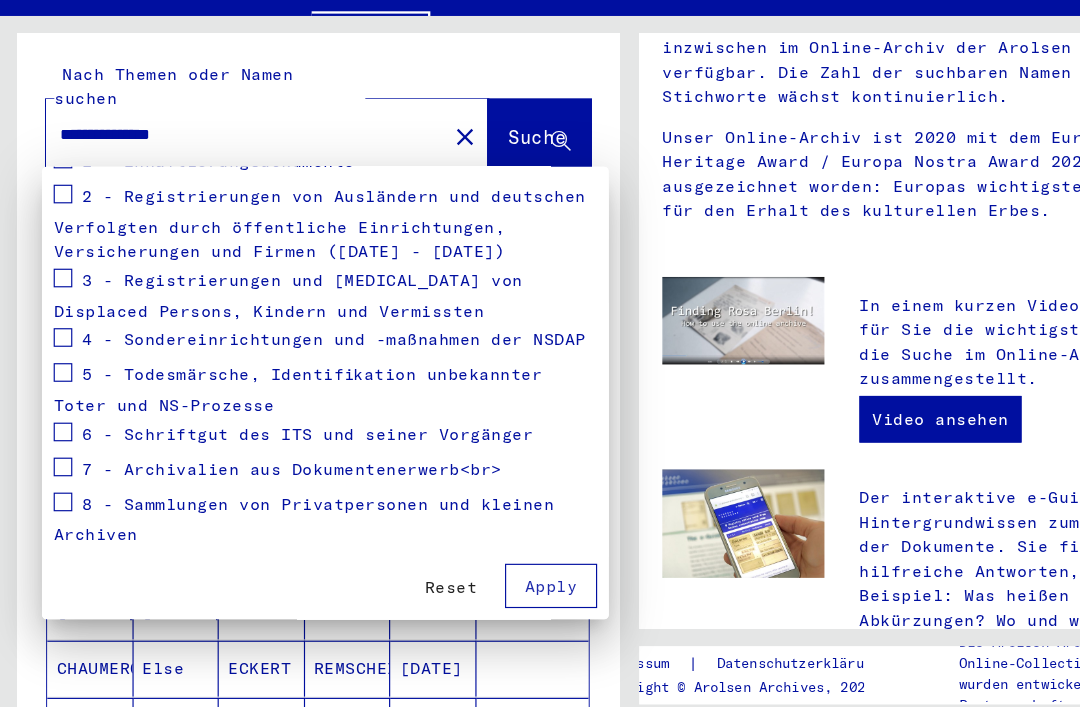 click at bounding box center (540, 353) 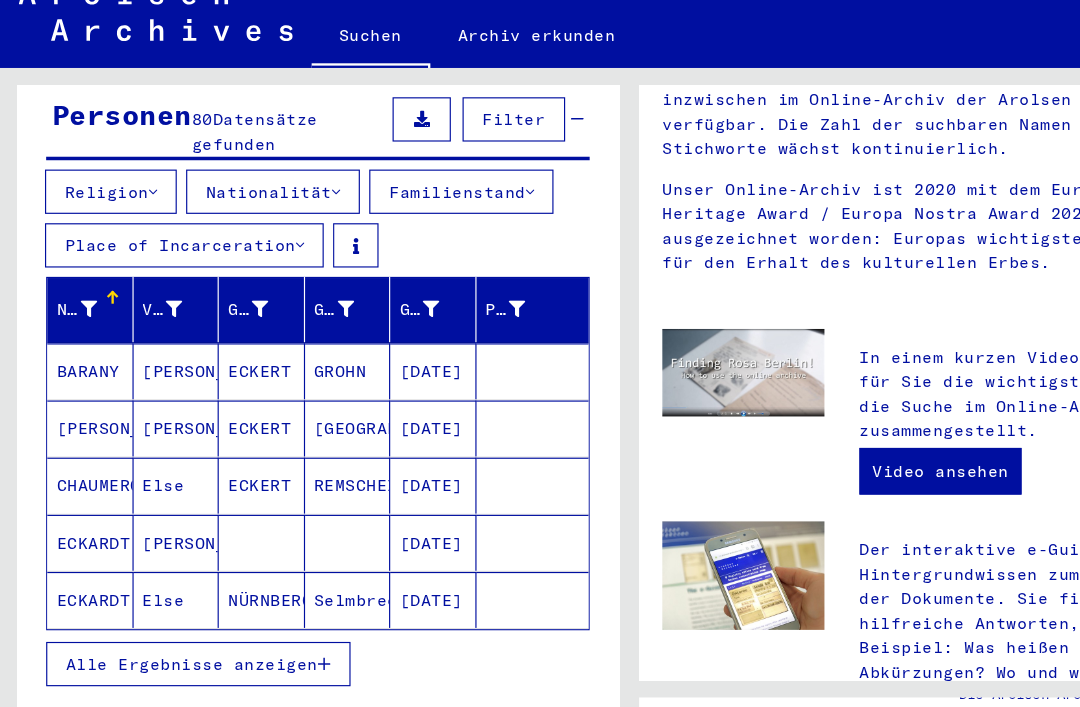 click at bounding box center (278, 607) 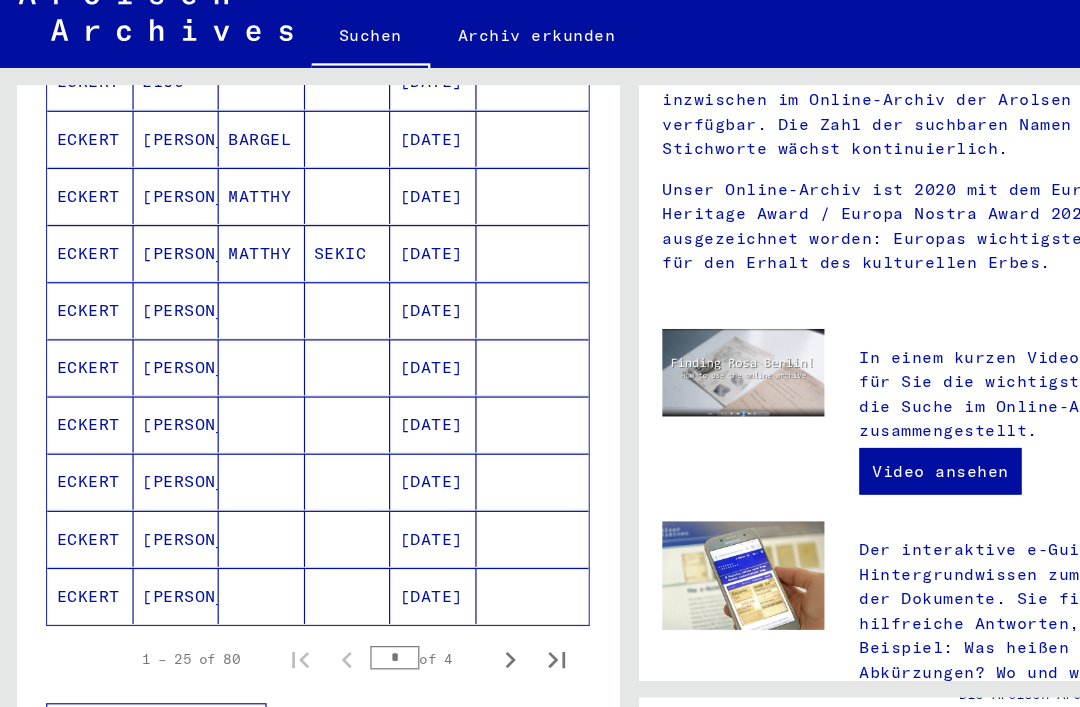 scroll, scrollTop: 1184, scrollLeft: 0, axis: vertical 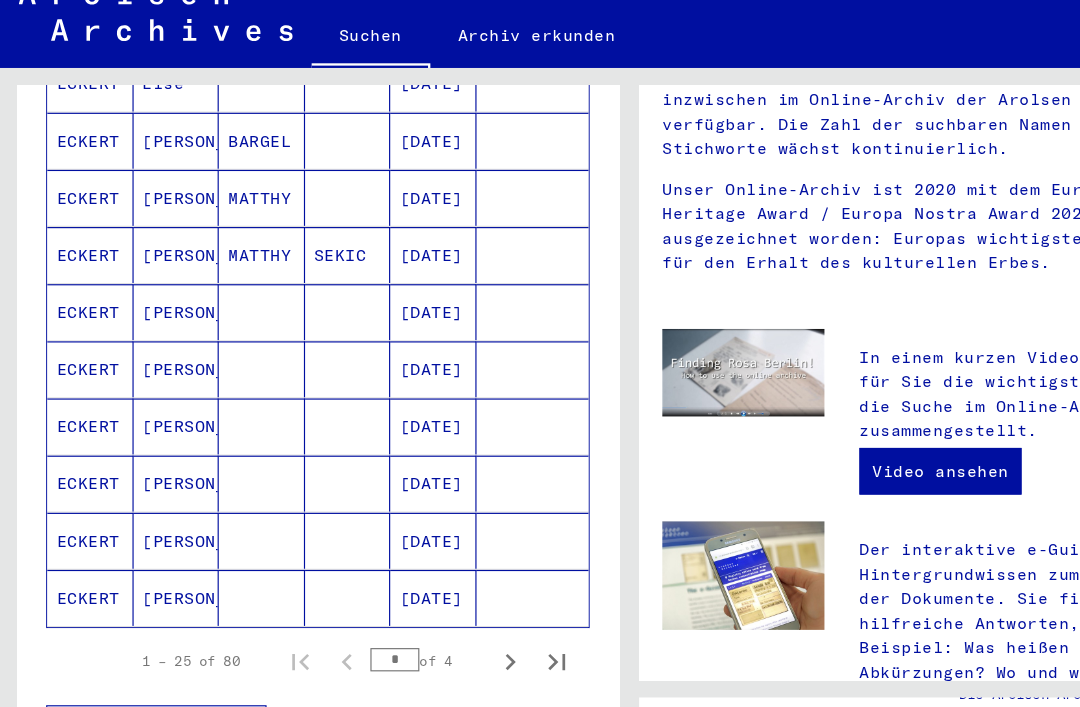 click 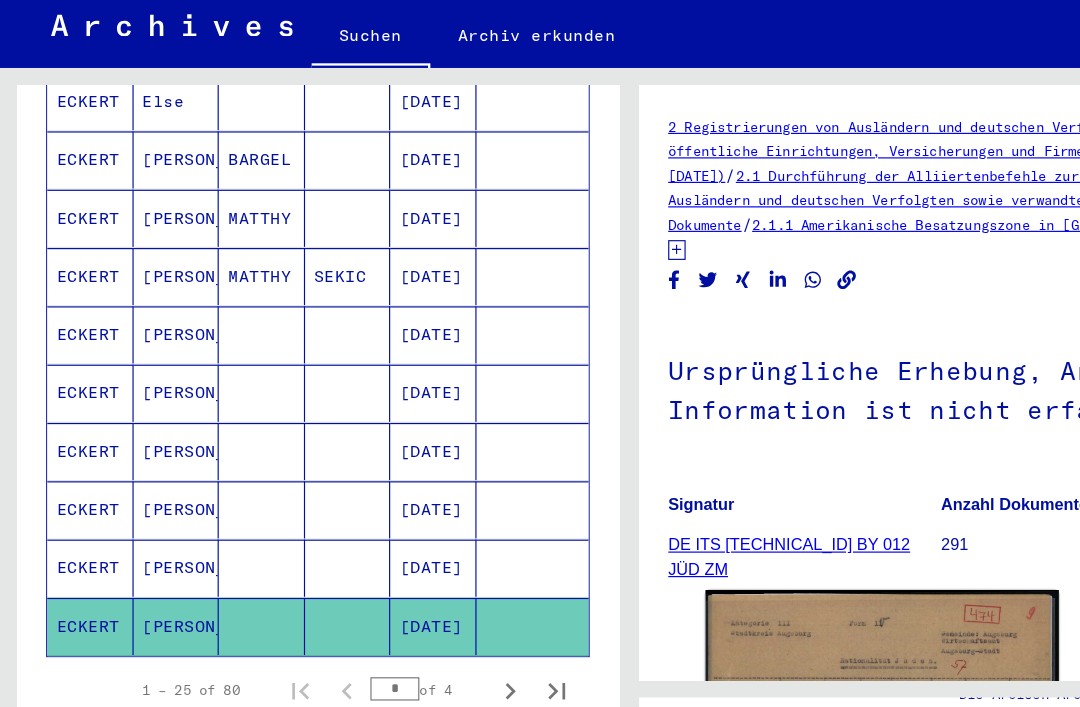 scroll, scrollTop: 226, scrollLeft: 0, axis: vertical 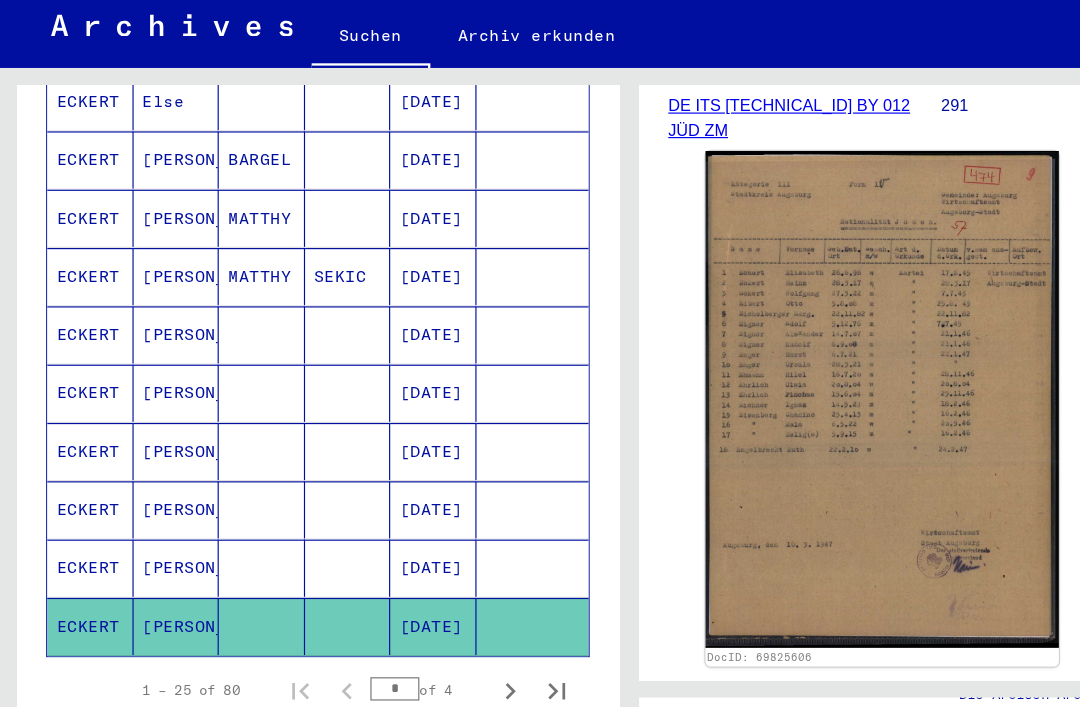 click at bounding box center [457, 574] 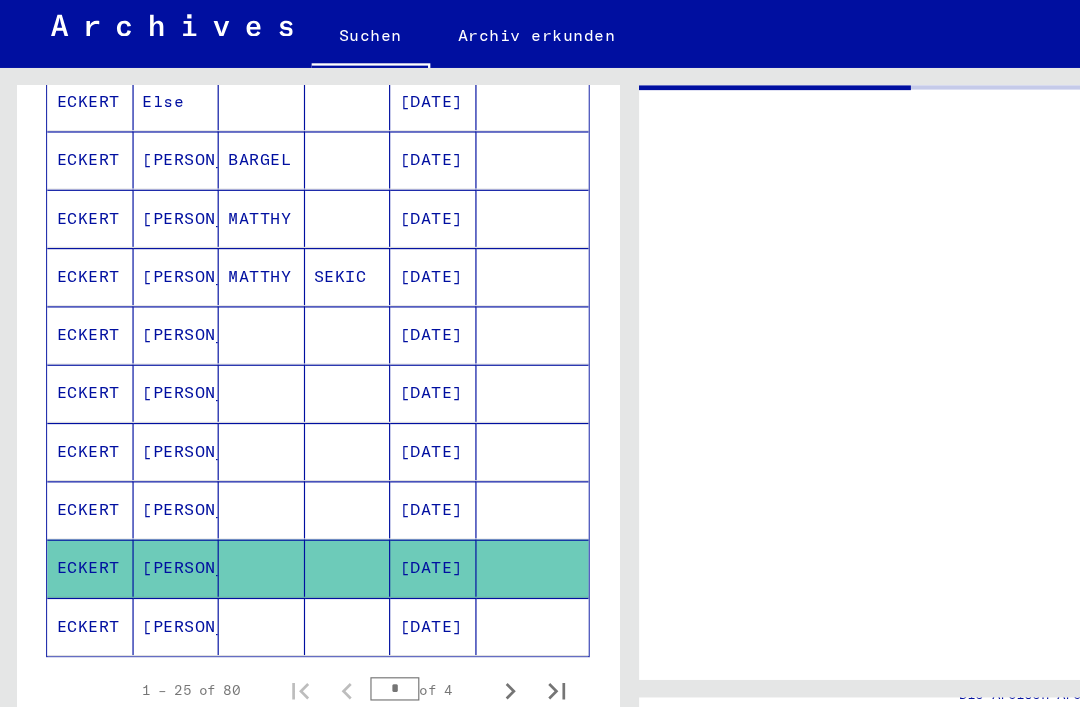 scroll, scrollTop: 0, scrollLeft: 0, axis: both 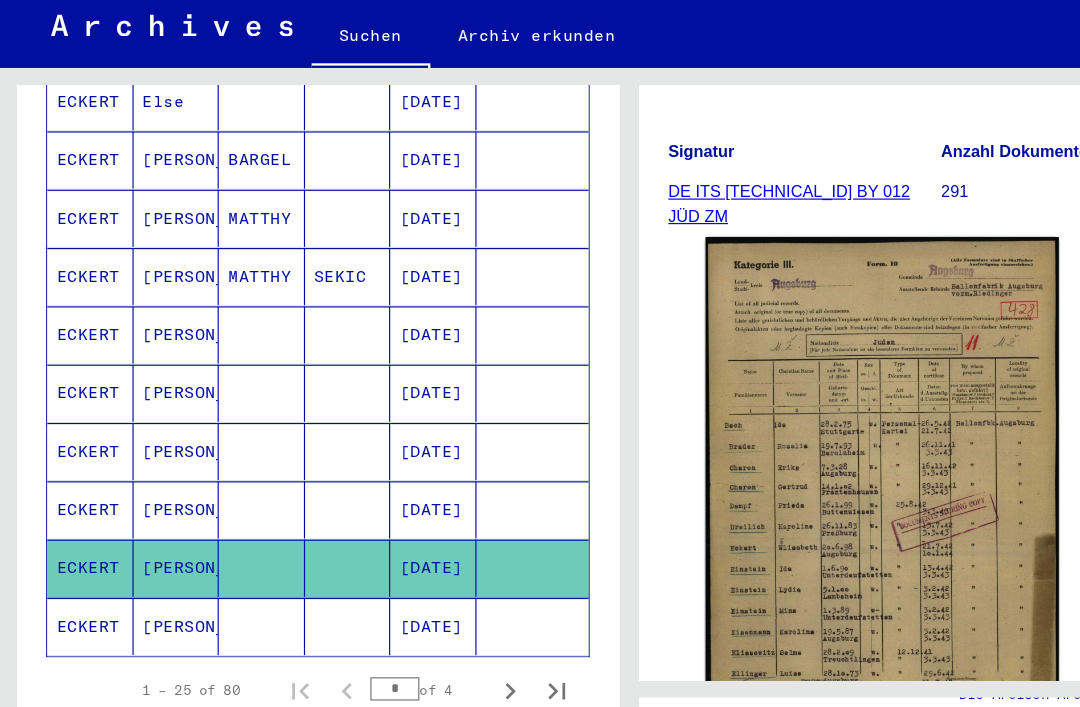 click at bounding box center (457, 524) 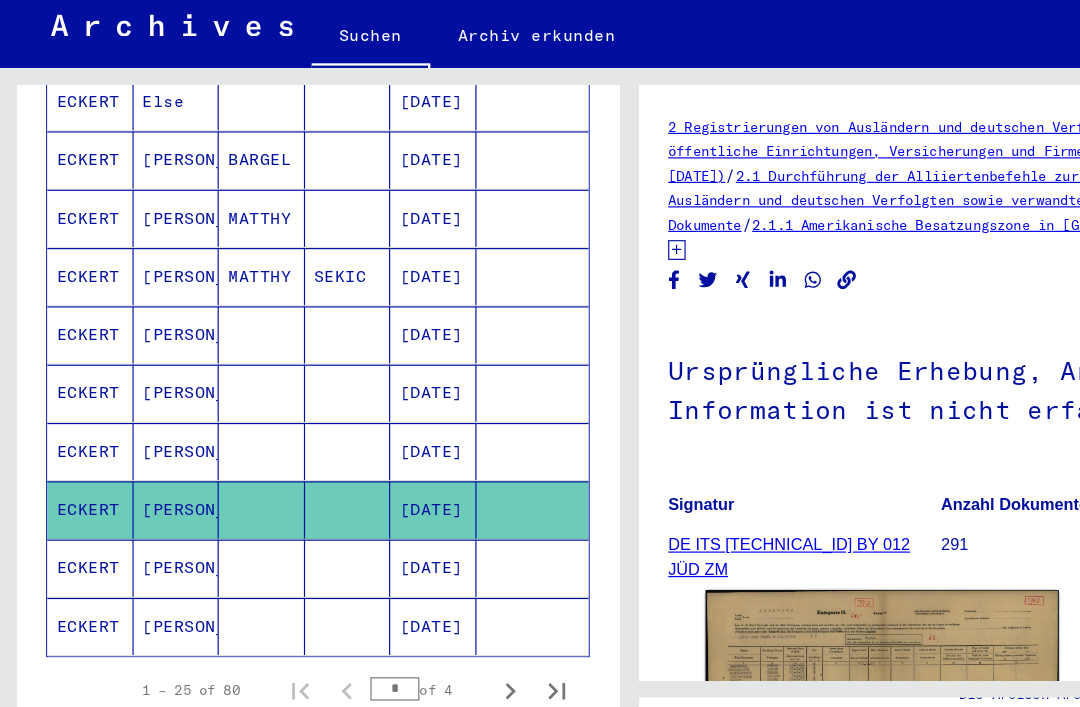 scroll, scrollTop: 200, scrollLeft: 0, axis: vertical 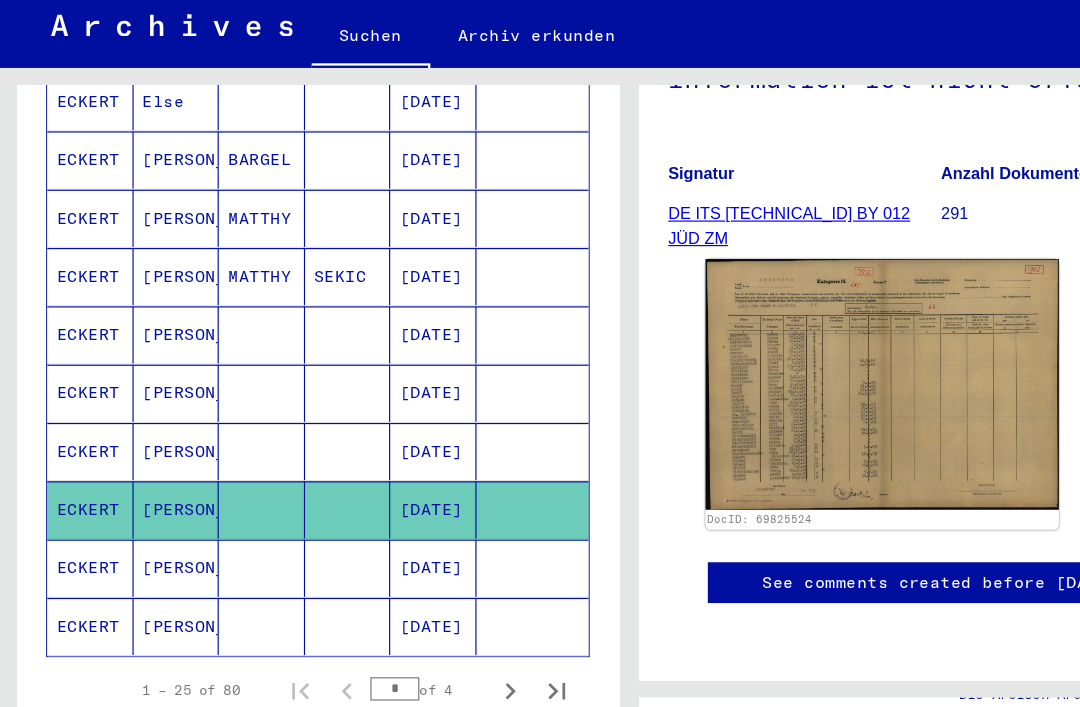click at bounding box center (457, 474) 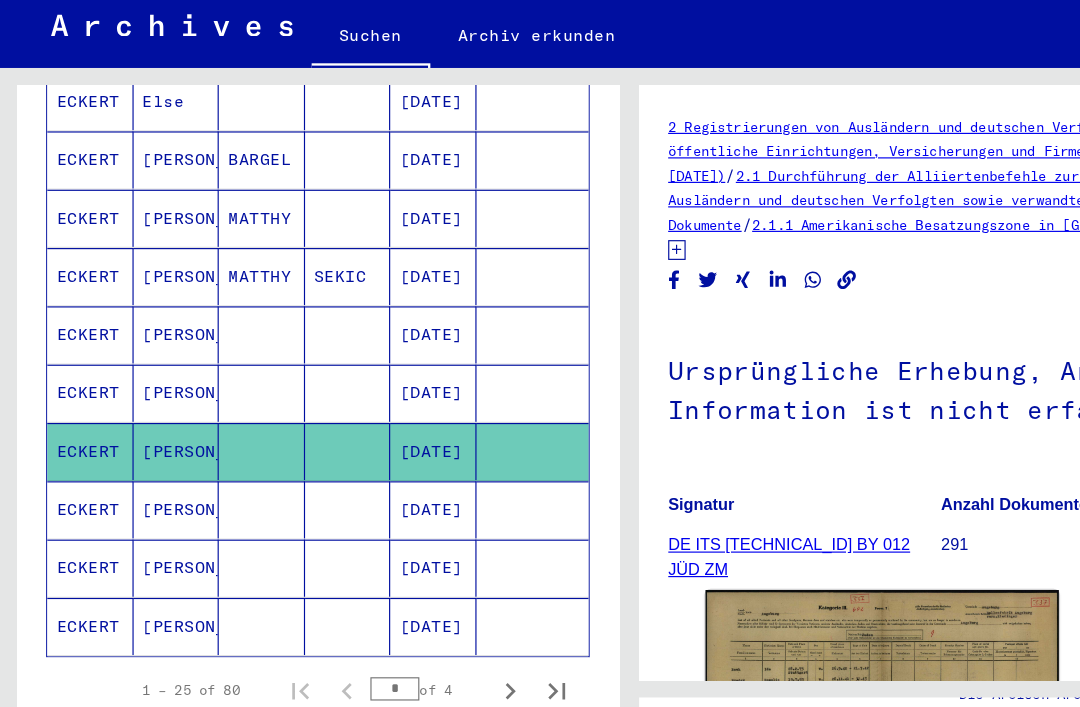 scroll, scrollTop: 0, scrollLeft: 0, axis: both 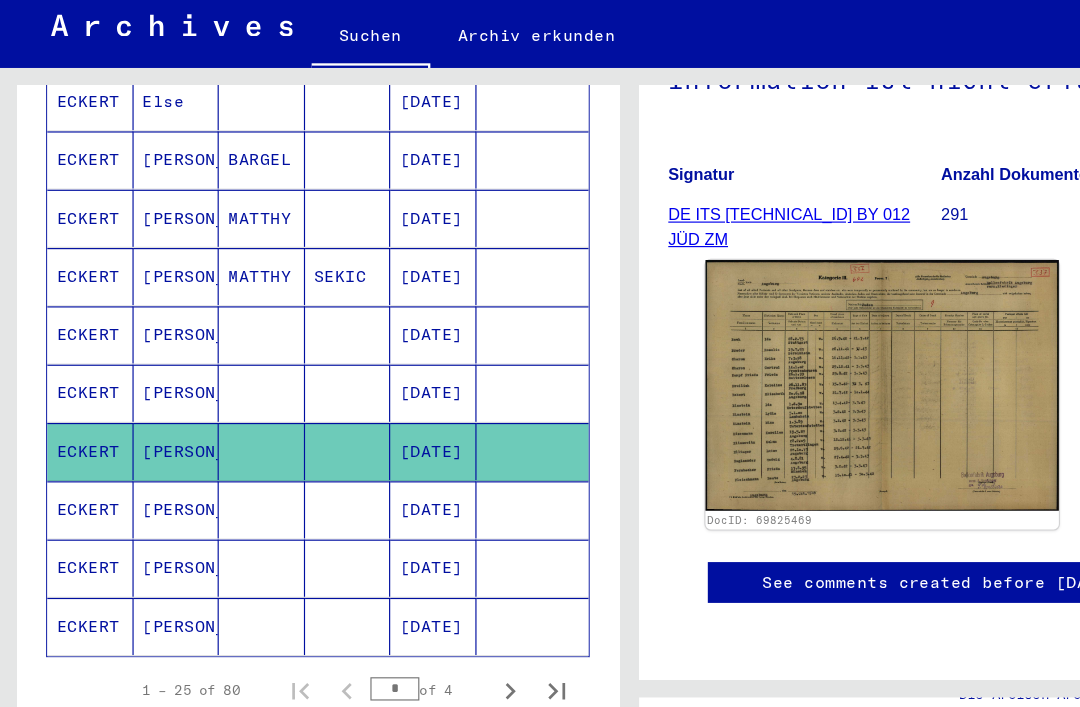 click at bounding box center [457, 424] 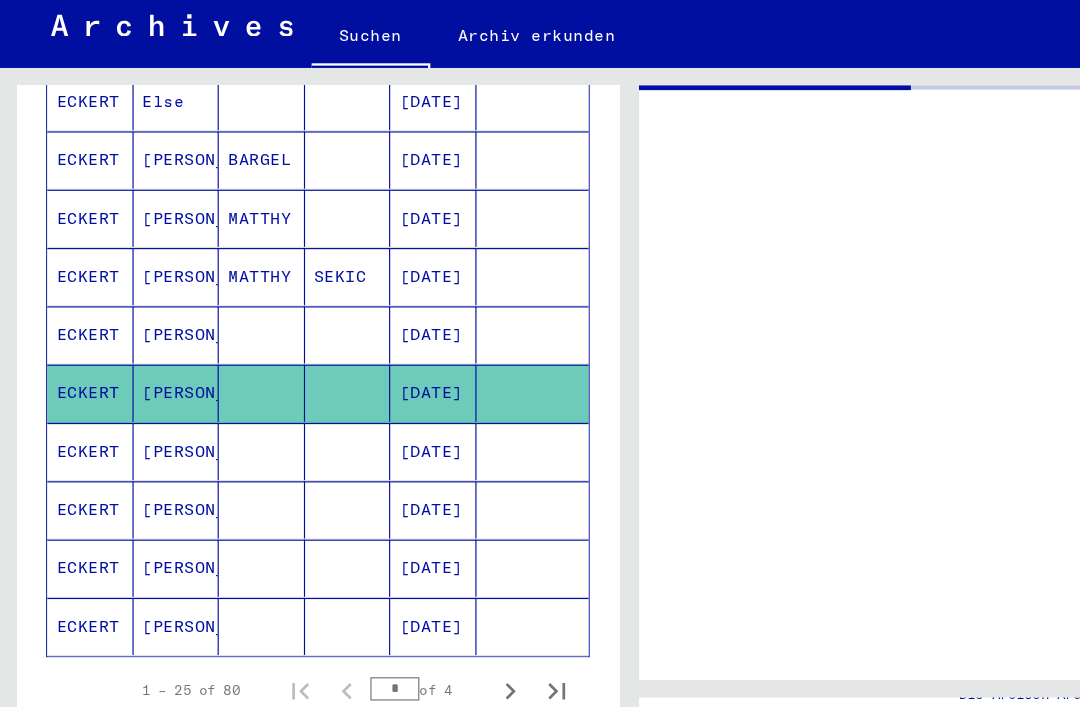 scroll, scrollTop: 0, scrollLeft: 0, axis: both 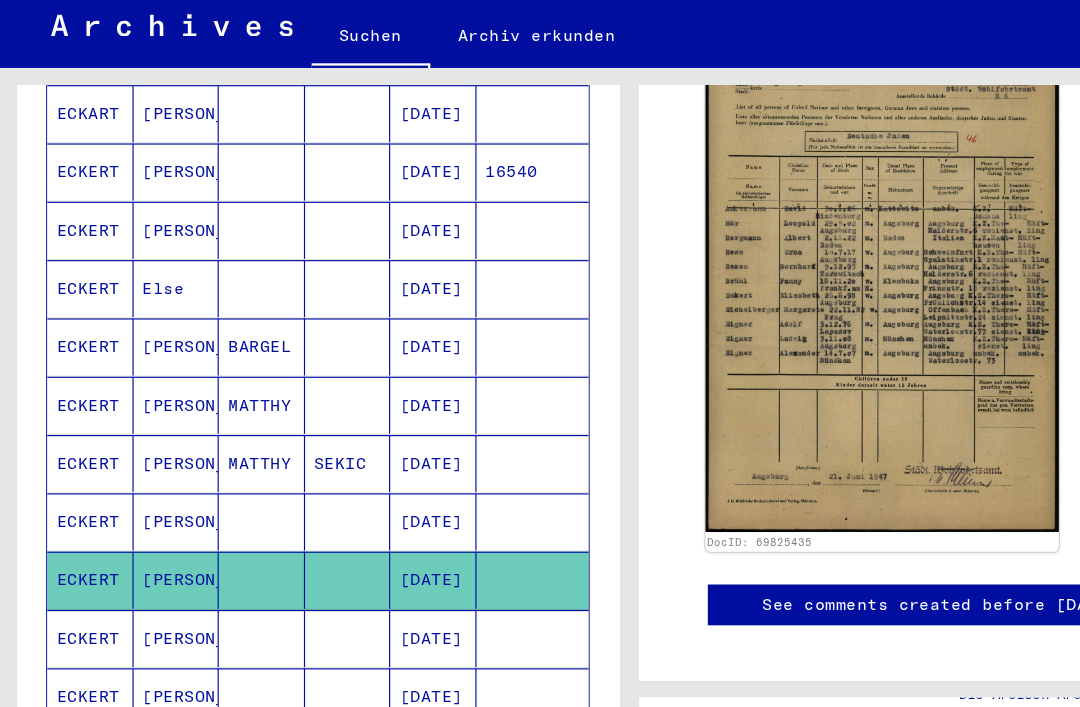 click at bounding box center (457, 535) 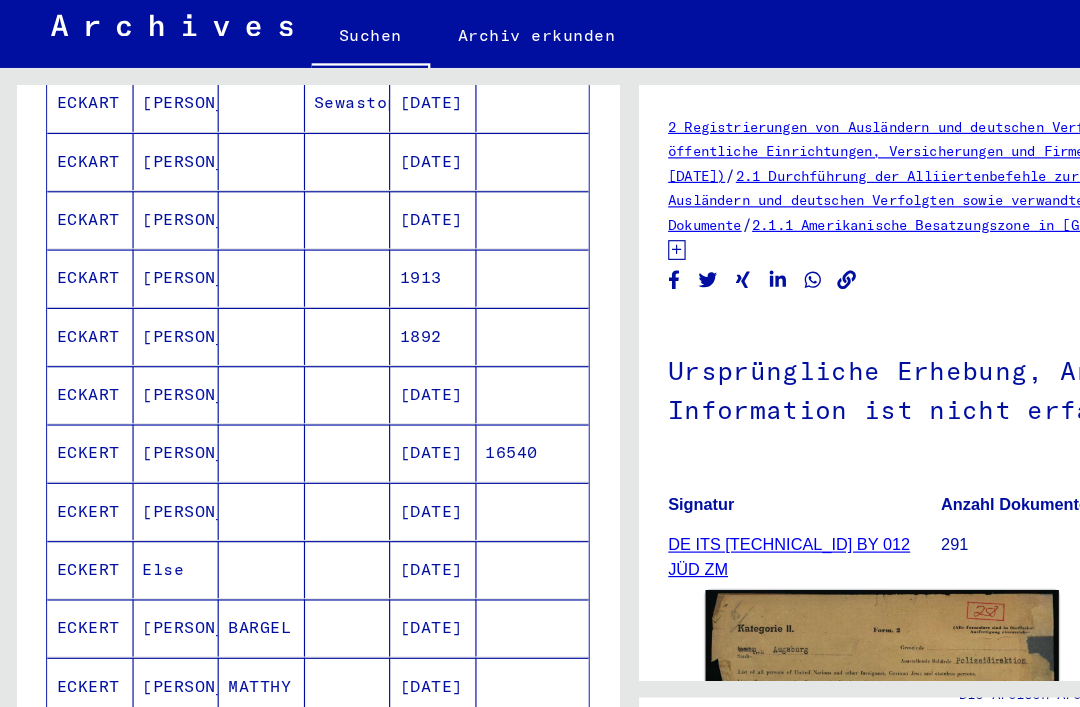 click at bounding box center (457, 576) 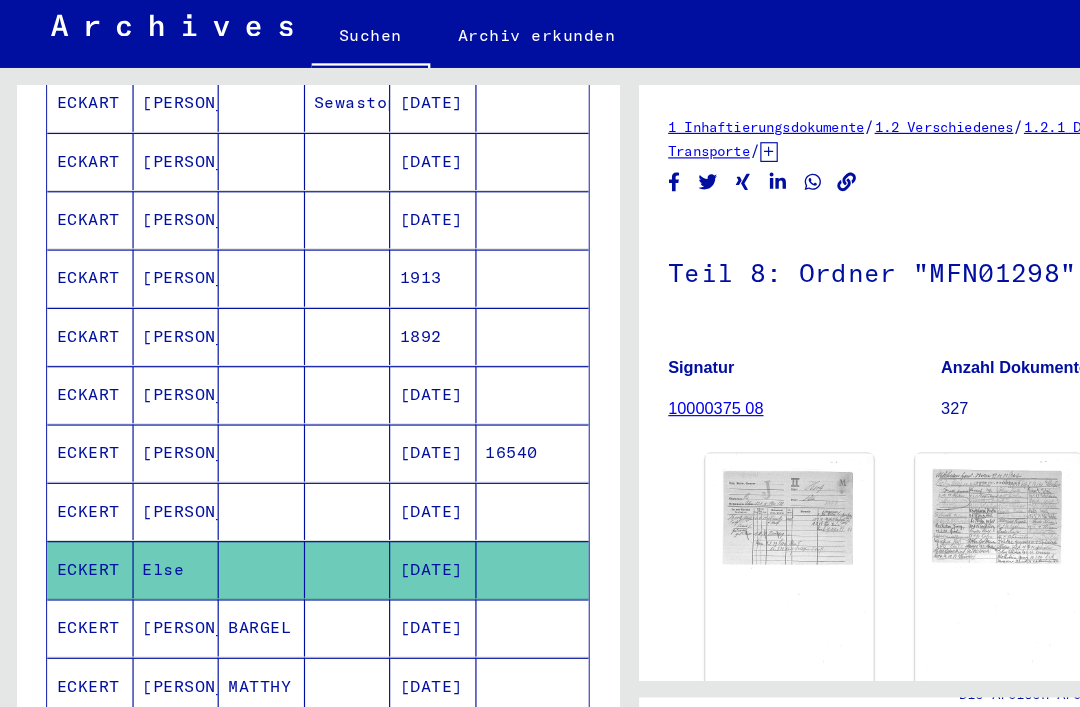 click at bounding box center [457, 526] 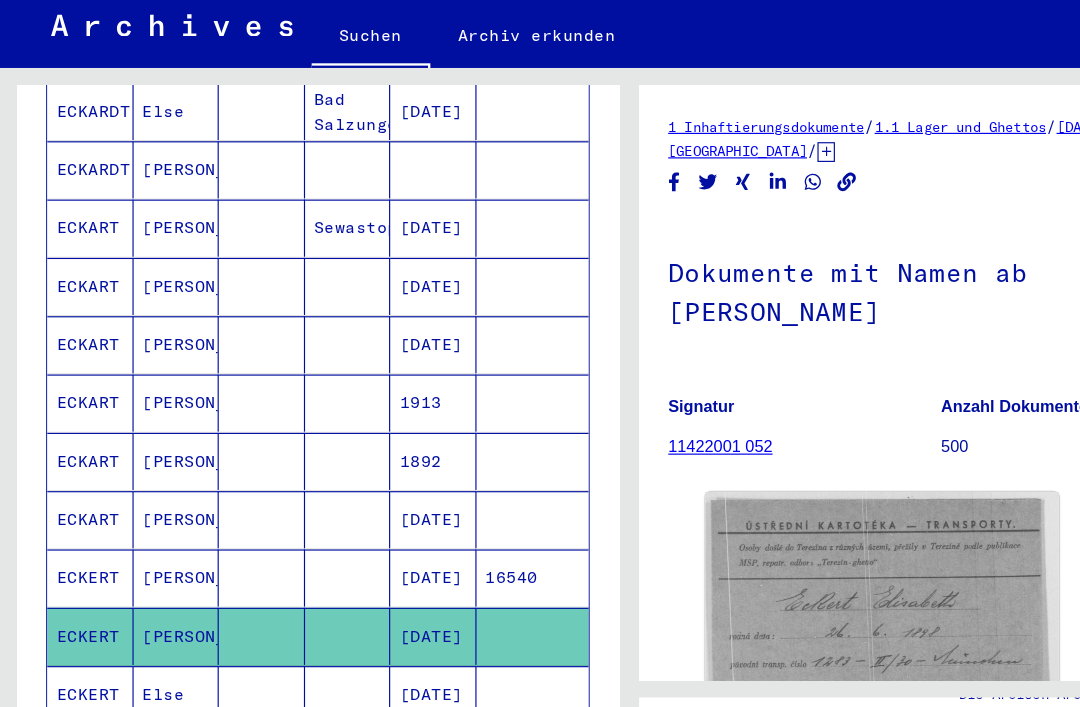 click at bounding box center [457, 533] 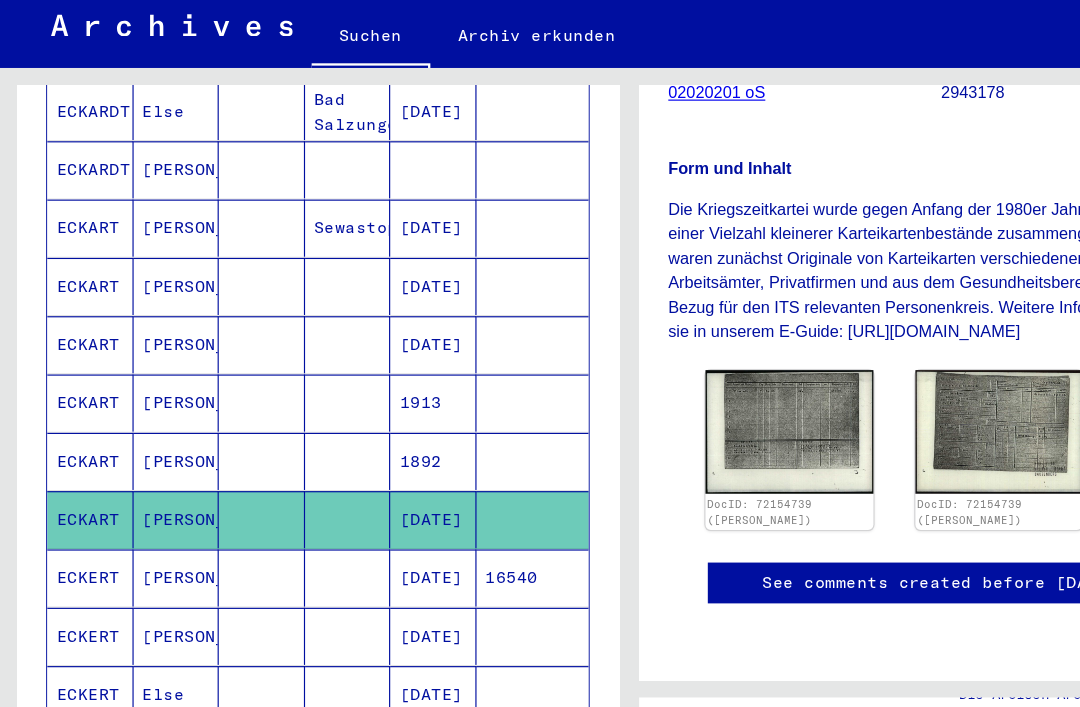 click 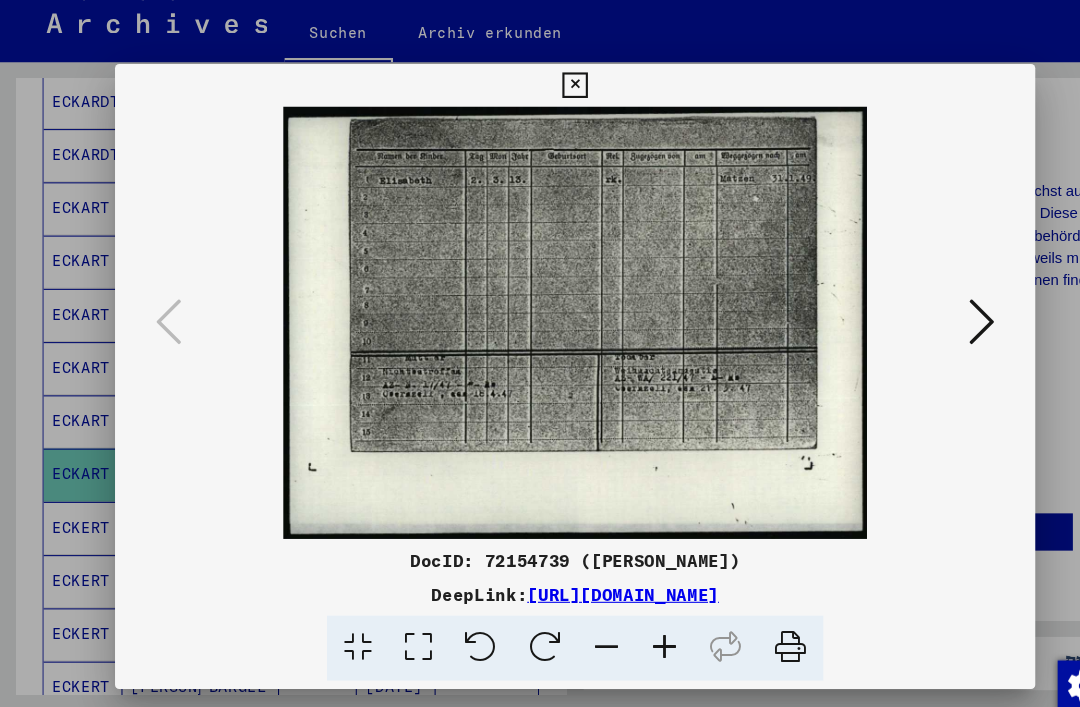 click at bounding box center [540, 353] 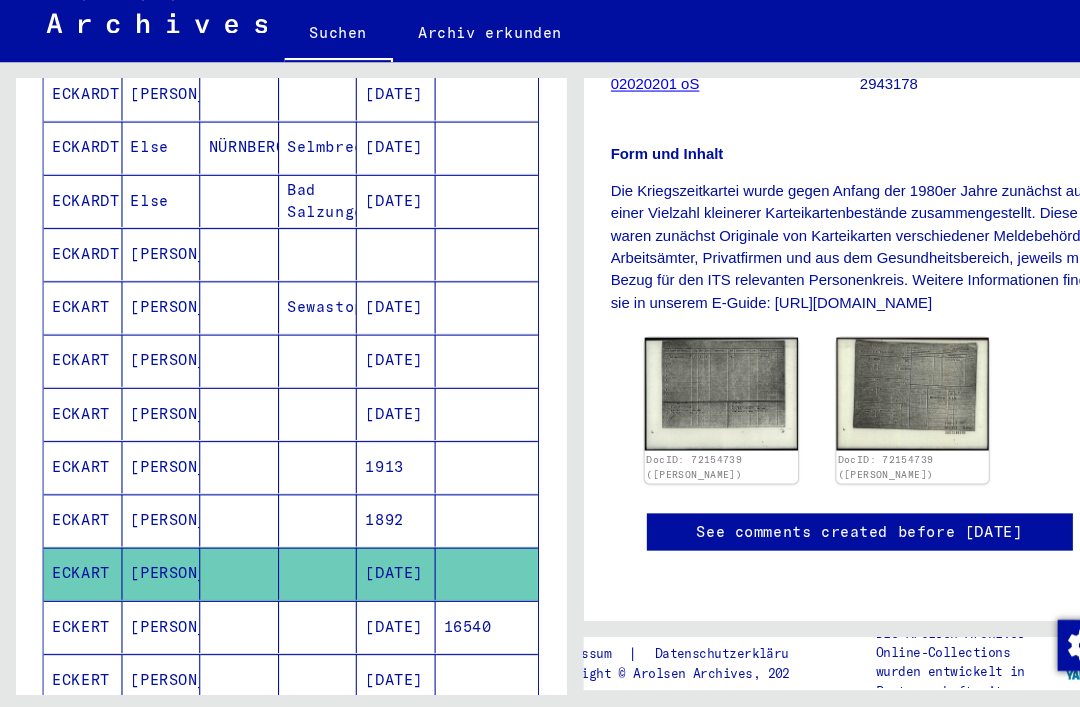 click at bounding box center [457, 576] 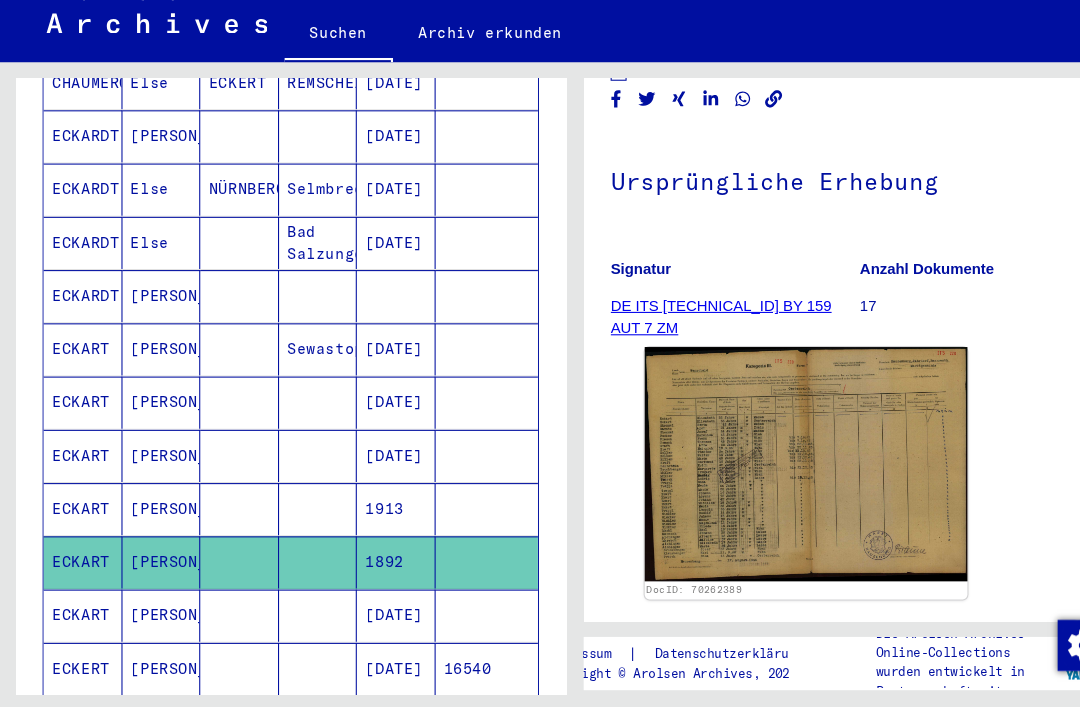 click at bounding box center (457, 565) 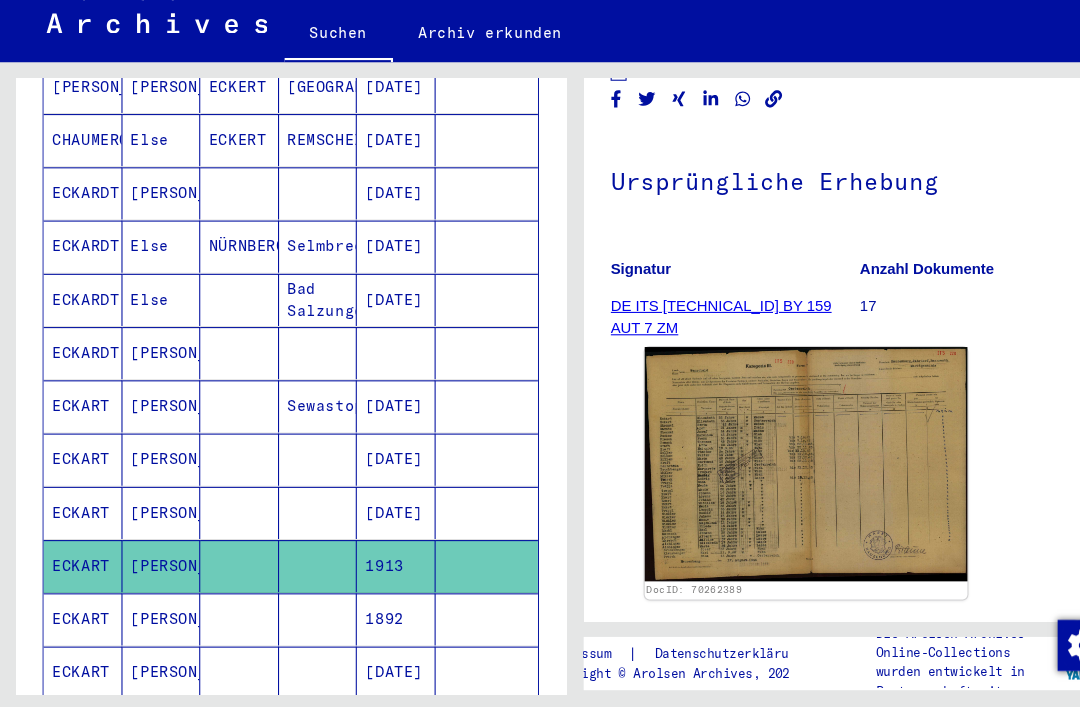 click 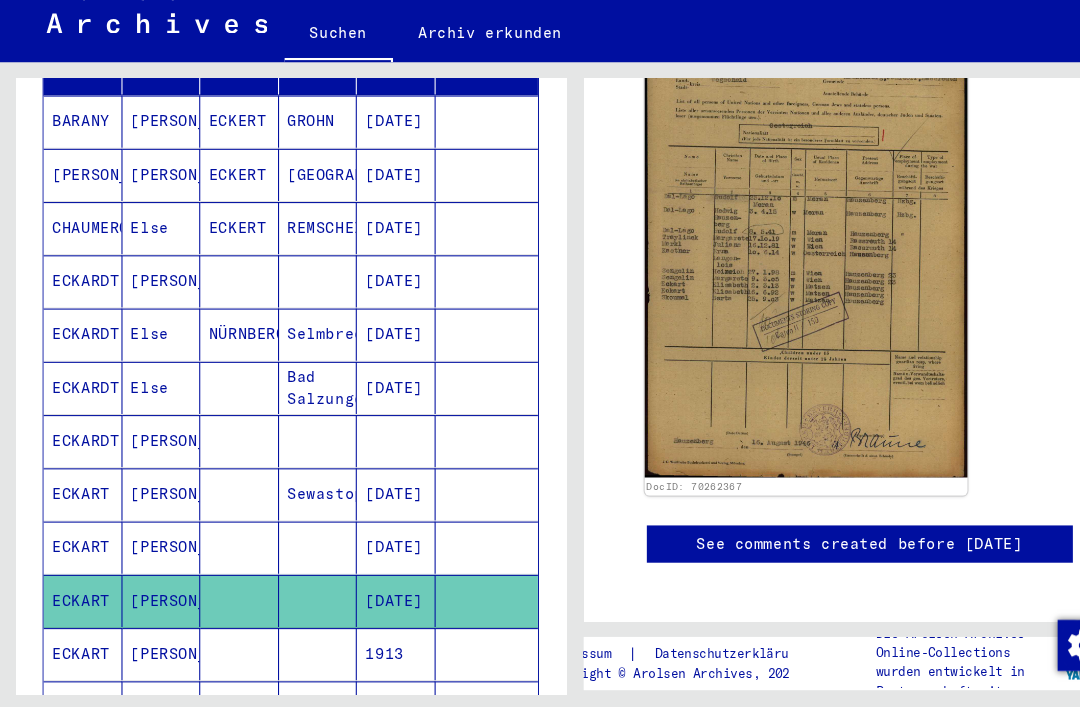 click at bounding box center [457, 601] 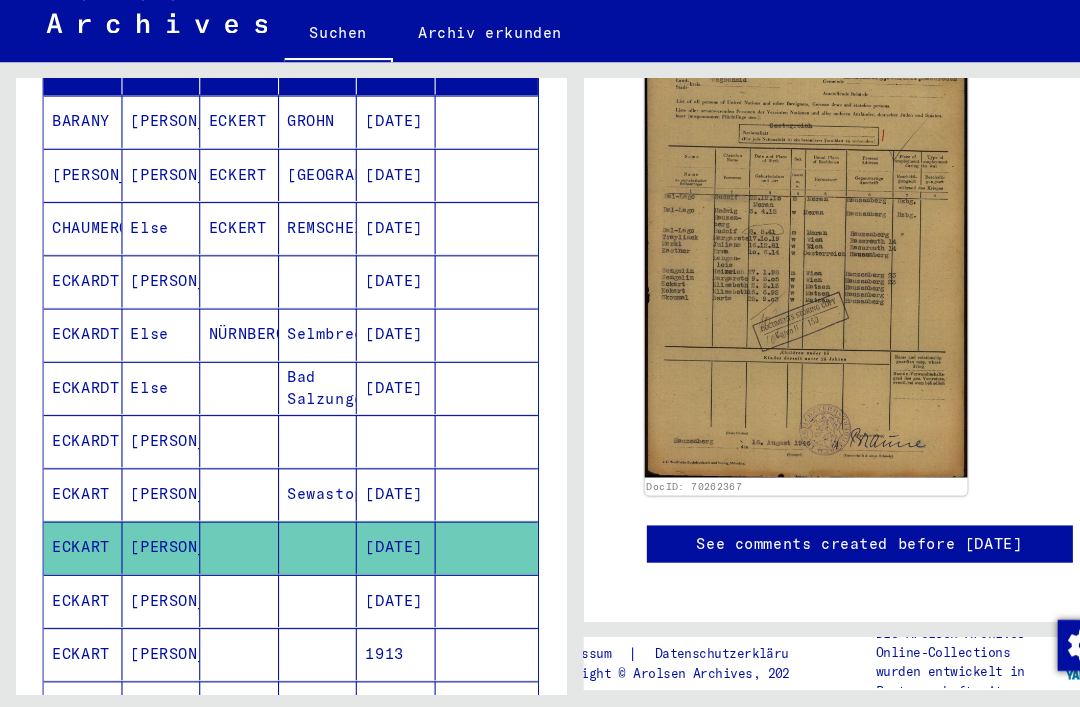 click 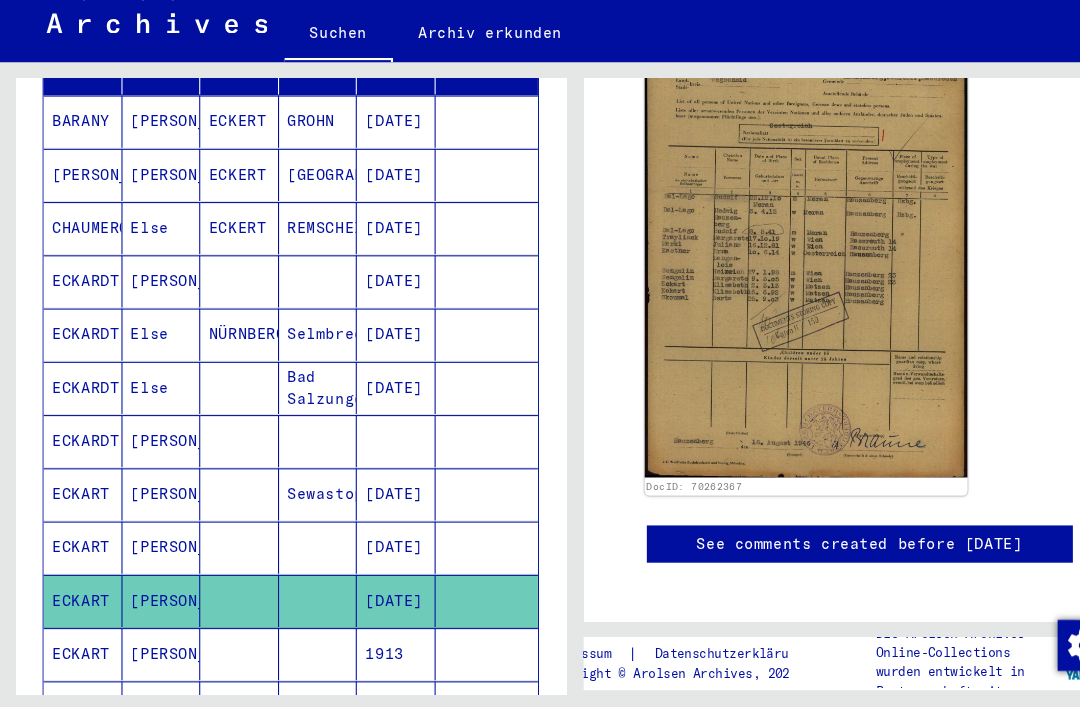 click at bounding box center [457, 601] 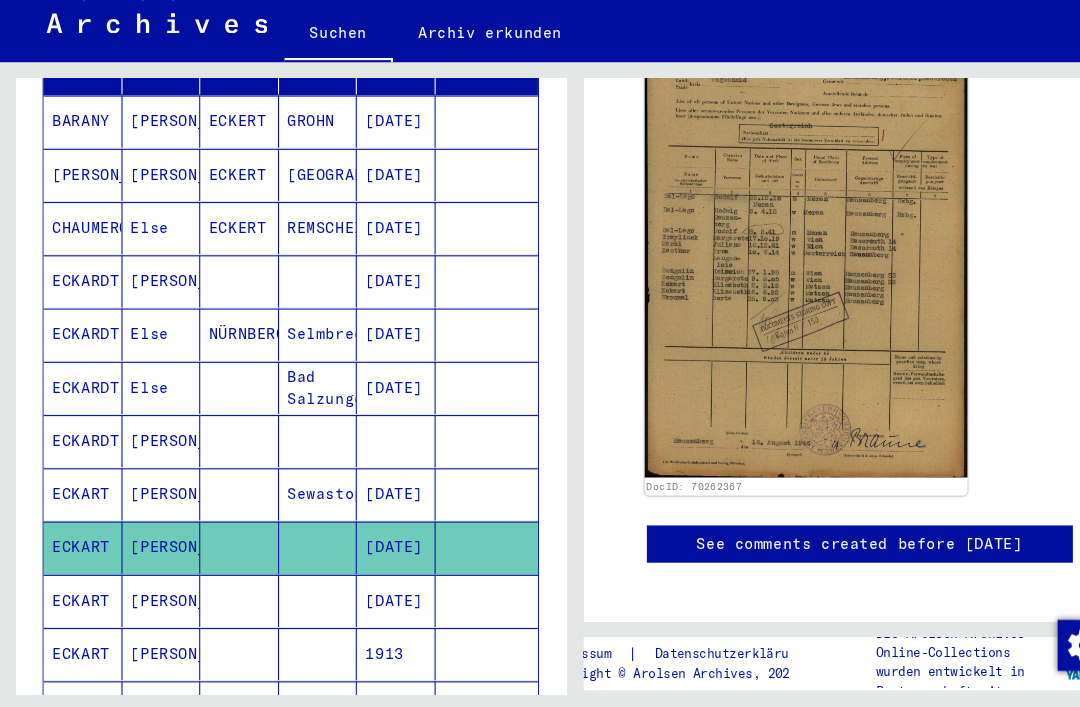 click on "[DATE]" 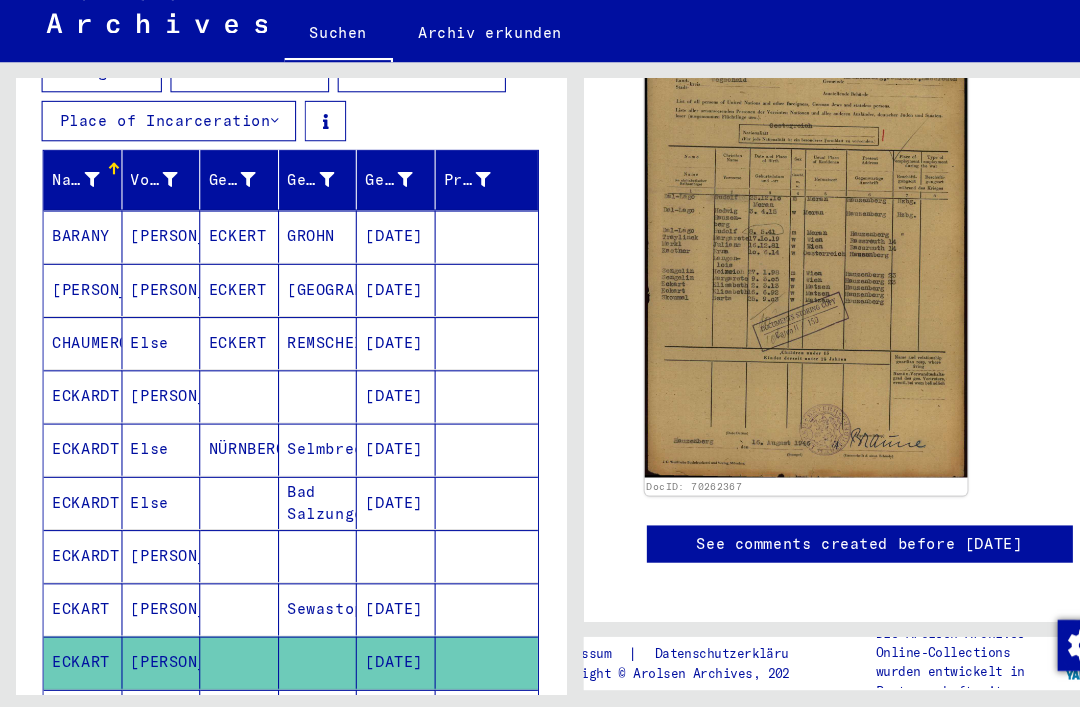click at bounding box center [457, 659] 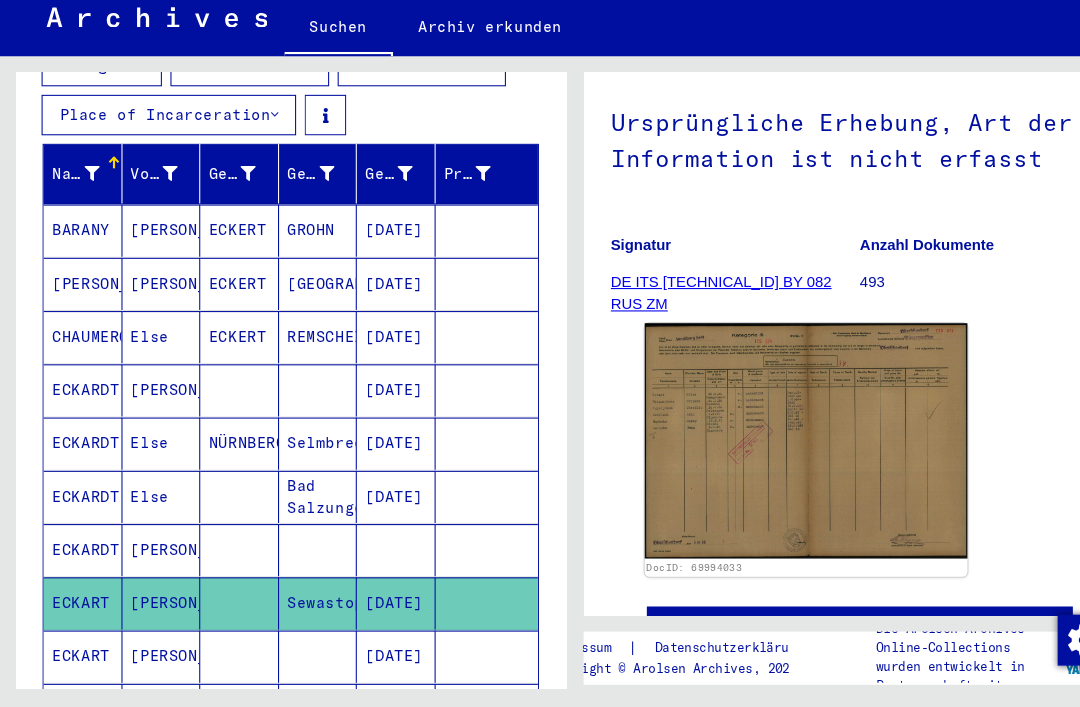 click at bounding box center [457, 609] 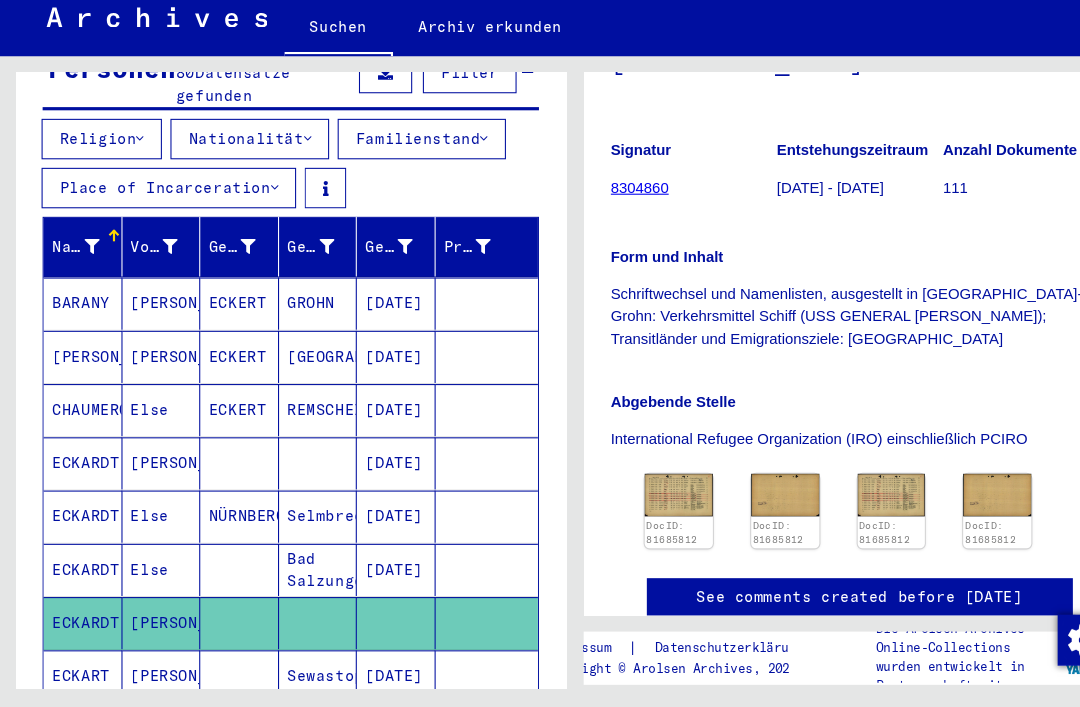 click 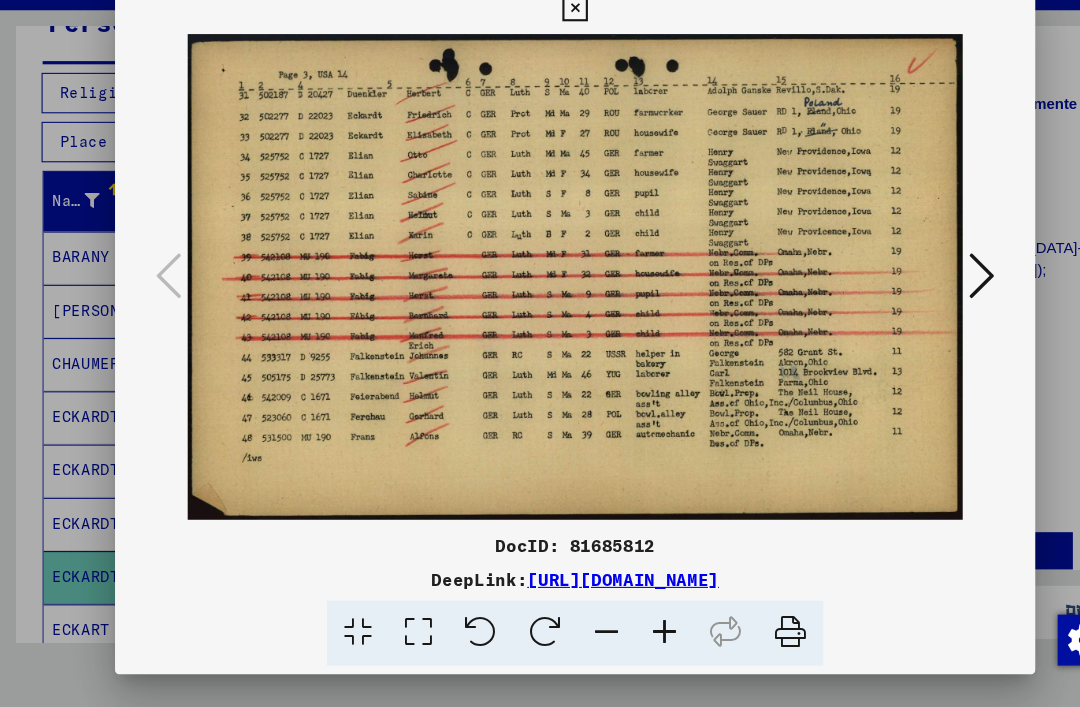 click at bounding box center (922, 302) 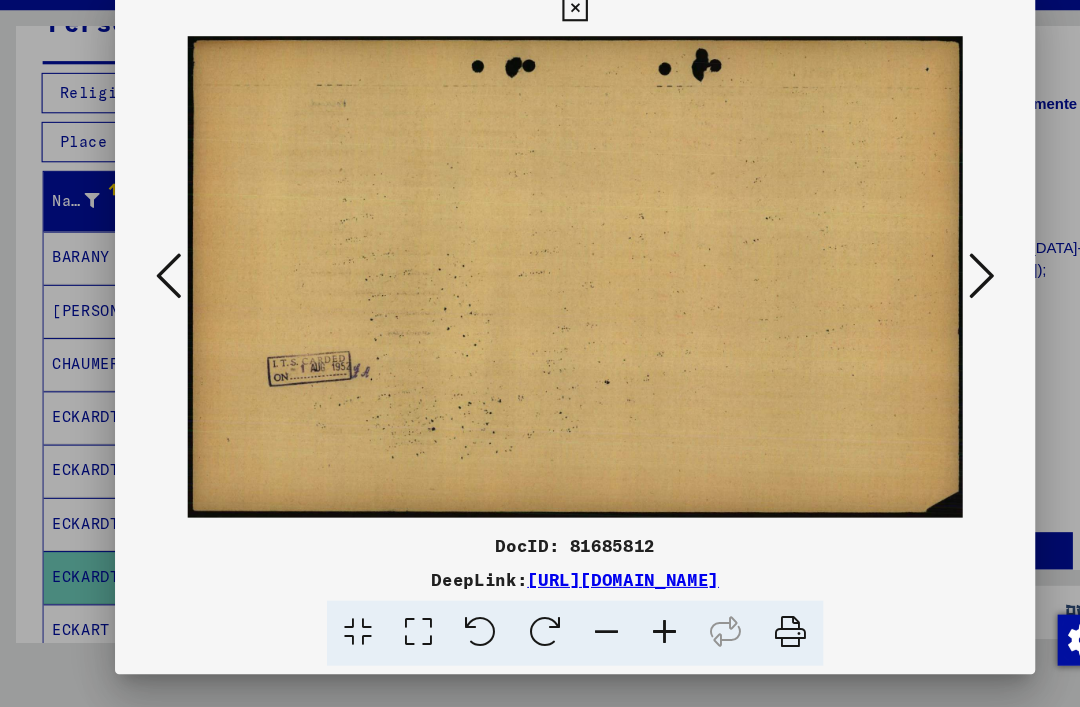 click at bounding box center [922, 302] 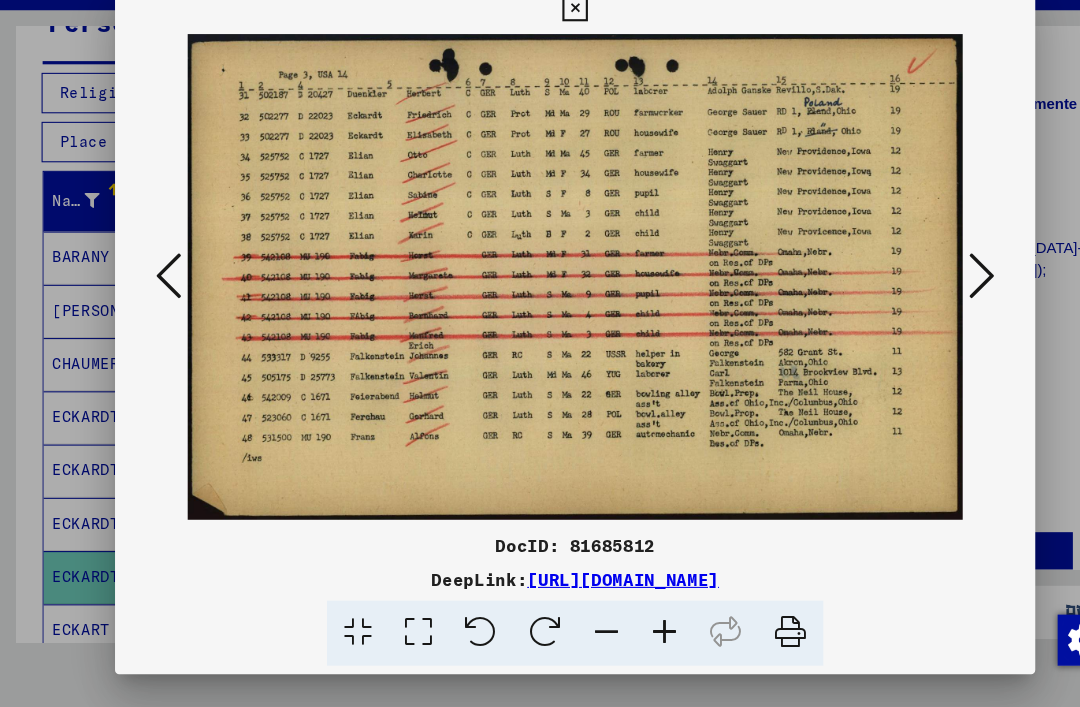 click at bounding box center [922, 302] 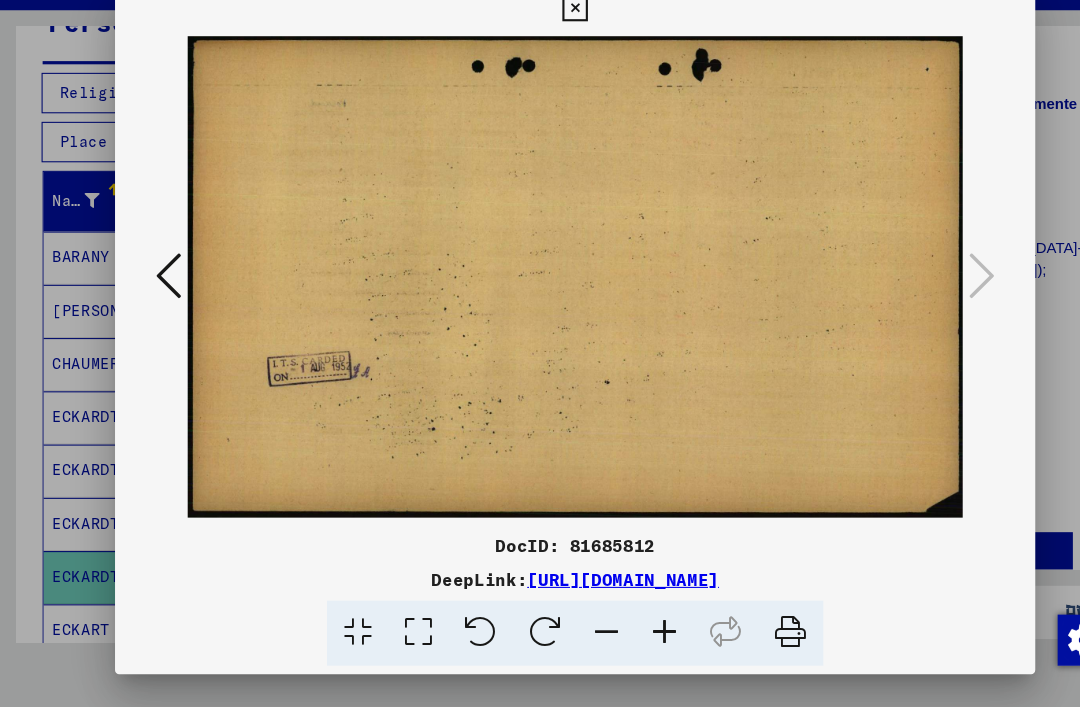 click at bounding box center [540, 353] 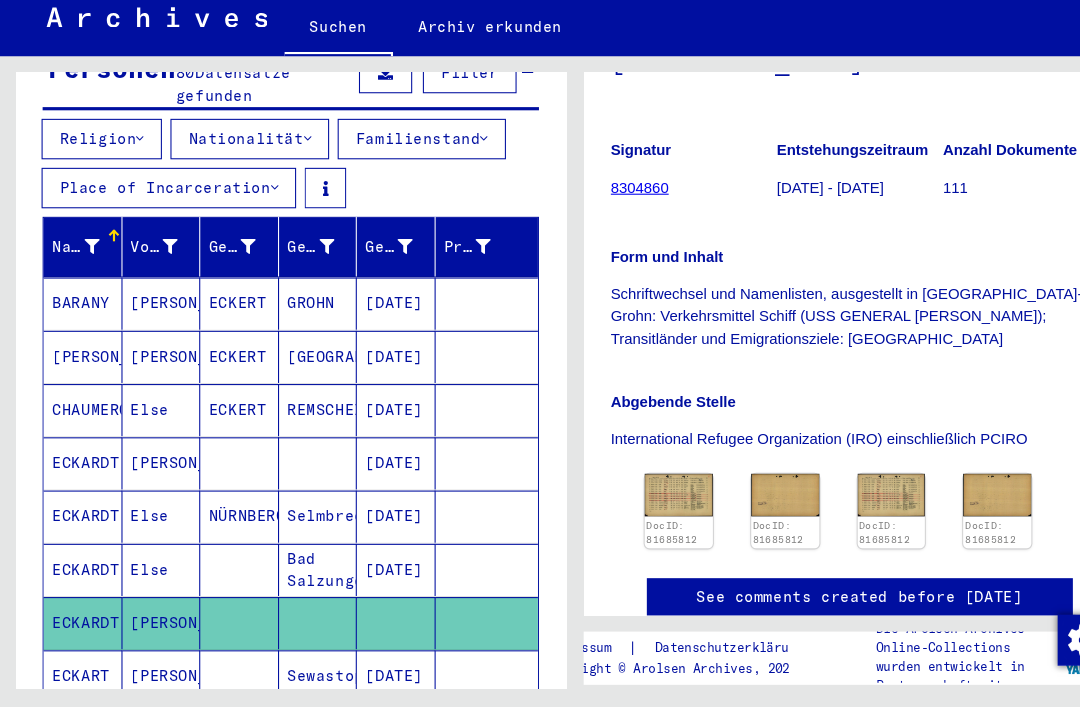 click on "Schriftwechsel und Namenlisten, ausgestellt in [GEOGRAPHIC_DATA]-Grohn: Verkehrsmittel Schiff (USS GENERAL [PERSON_NAME]); Transitländer und Emigrationsziele: [GEOGRAPHIC_DATA]" 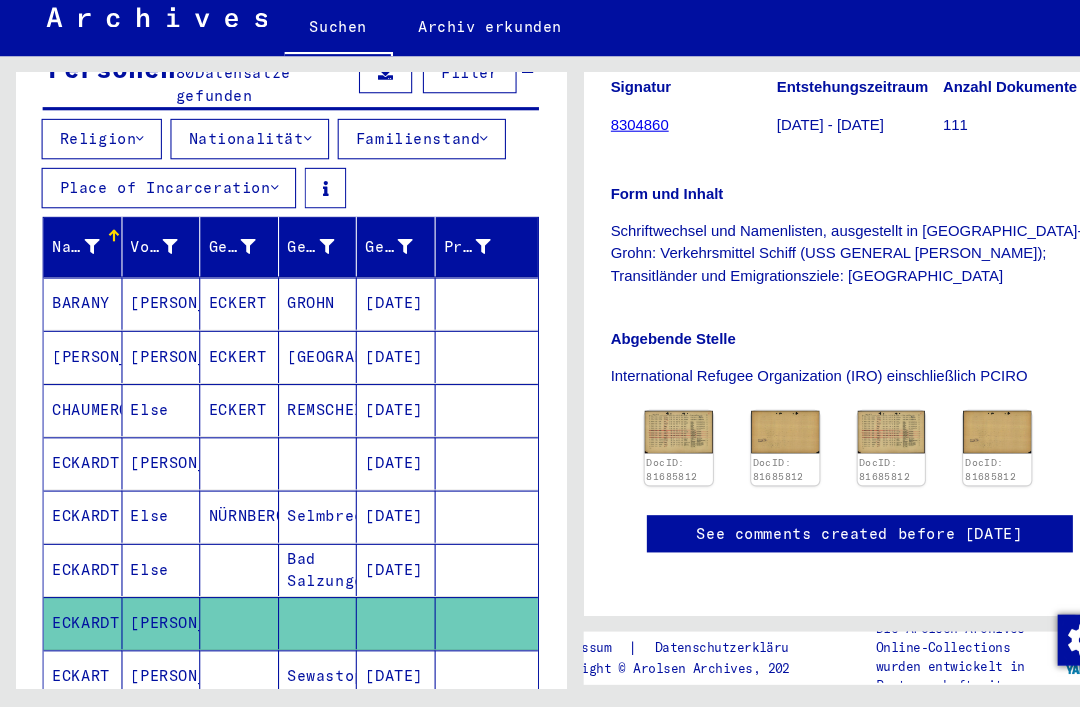 scroll, scrollTop: 453, scrollLeft: 0, axis: vertical 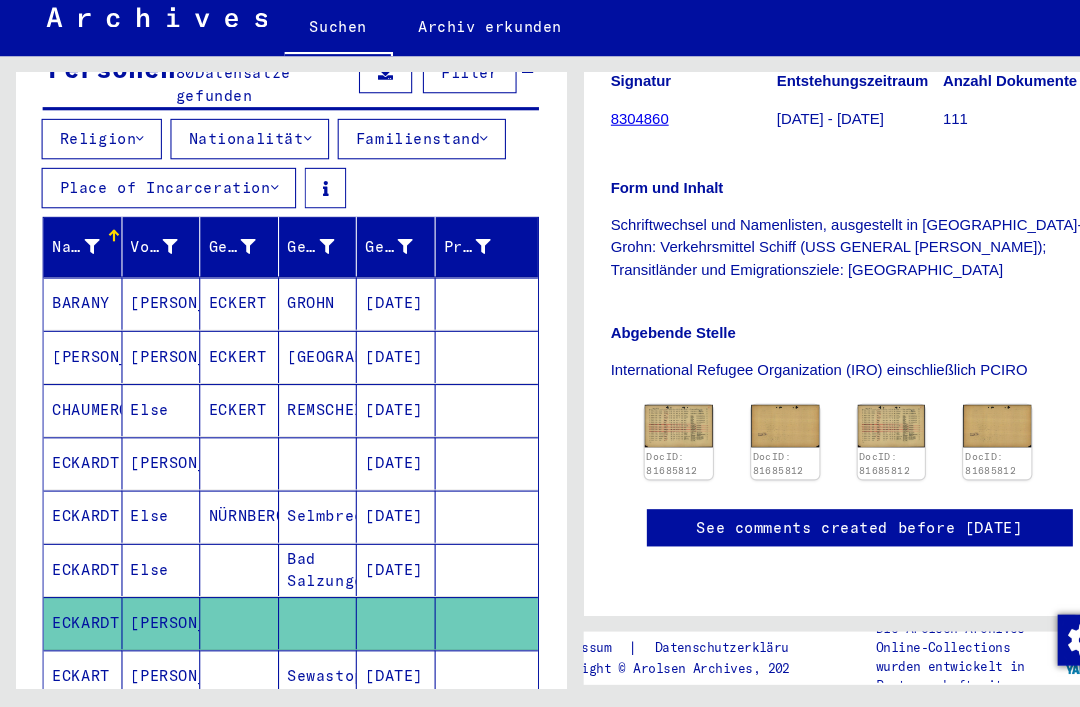 click at bounding box center [225, 628] 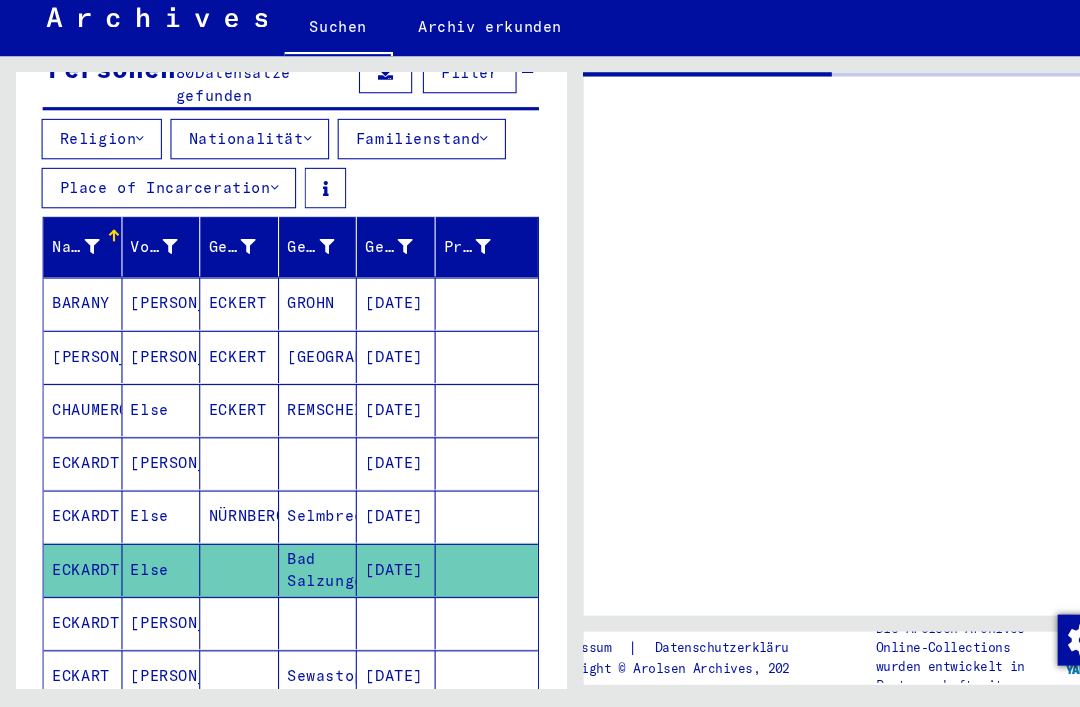 scroll, scrollTop: 0, scrollLeft: 0, axis: both 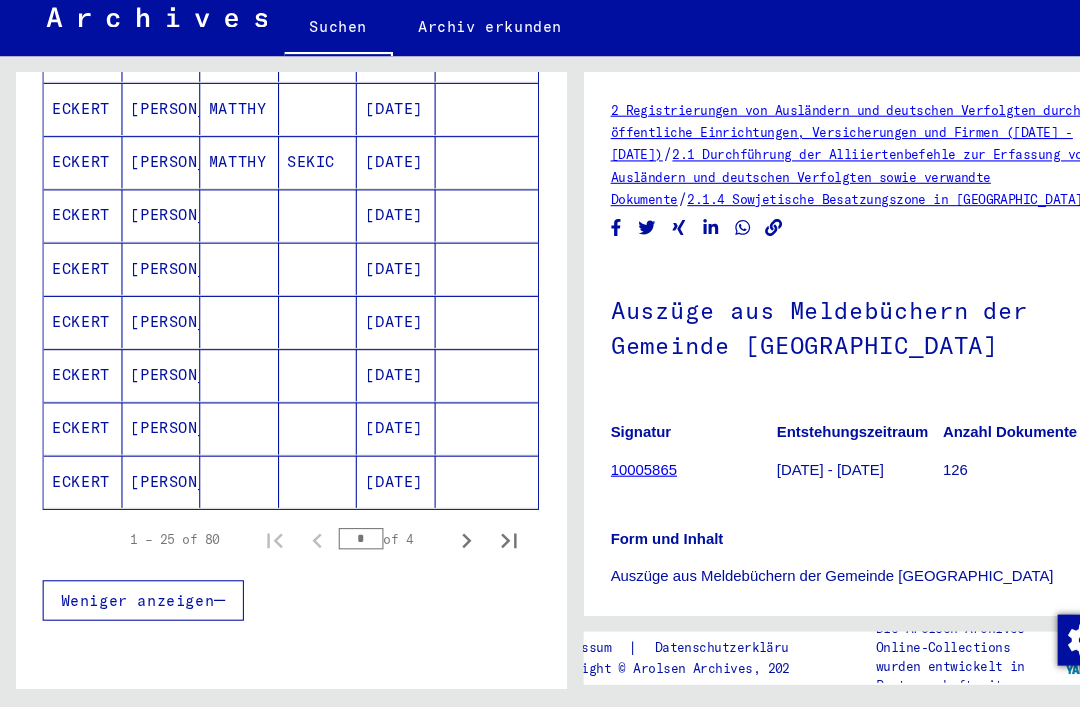 click 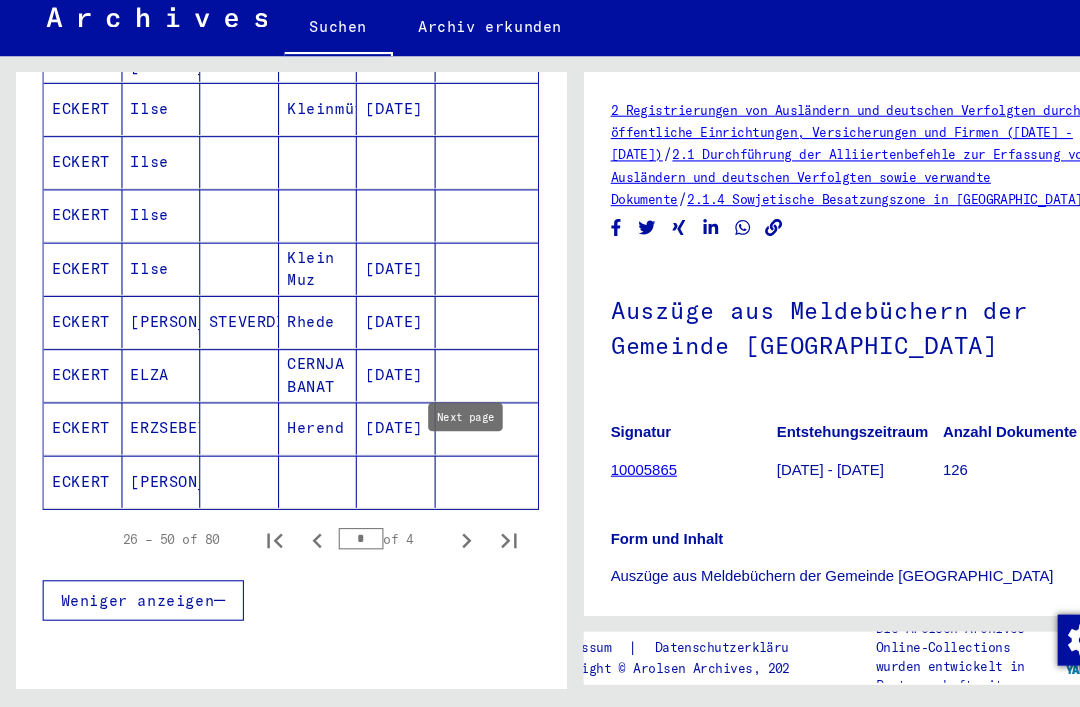 click on "[PERSON_NAME]" 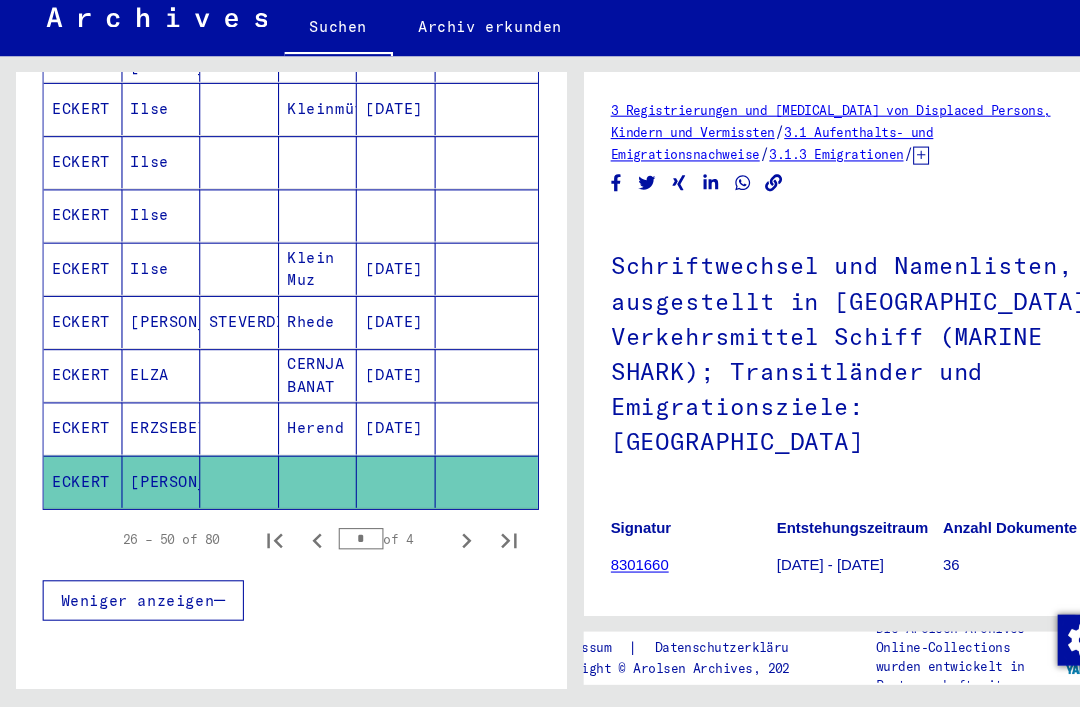 scroll, scrollTop: 0, scrollLeft: 0, axis: both 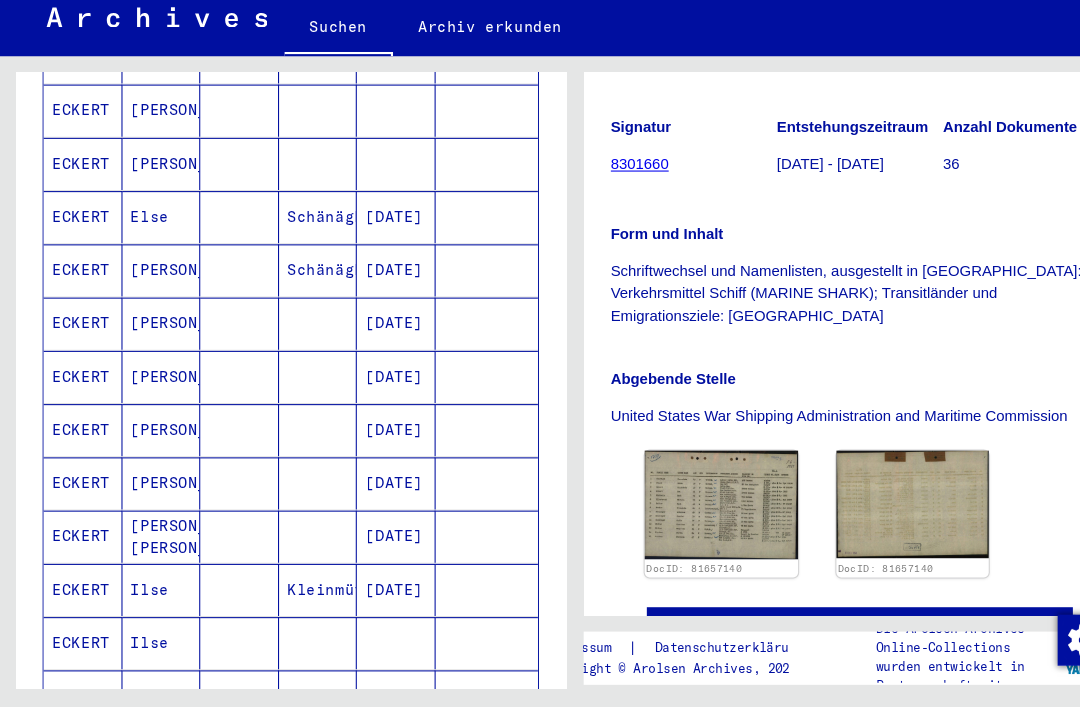 click on "[PERSON_NAME]" at bounding box center (152, 547) 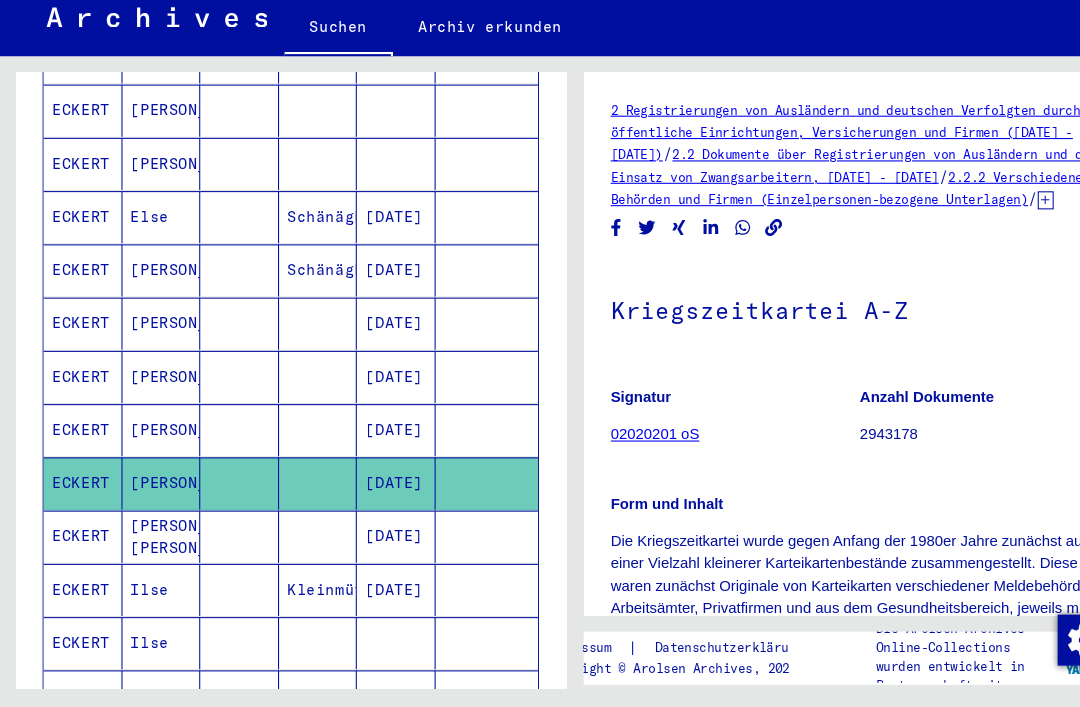scroll, scrollTop: 0, scrollLeft: 0, axis: both 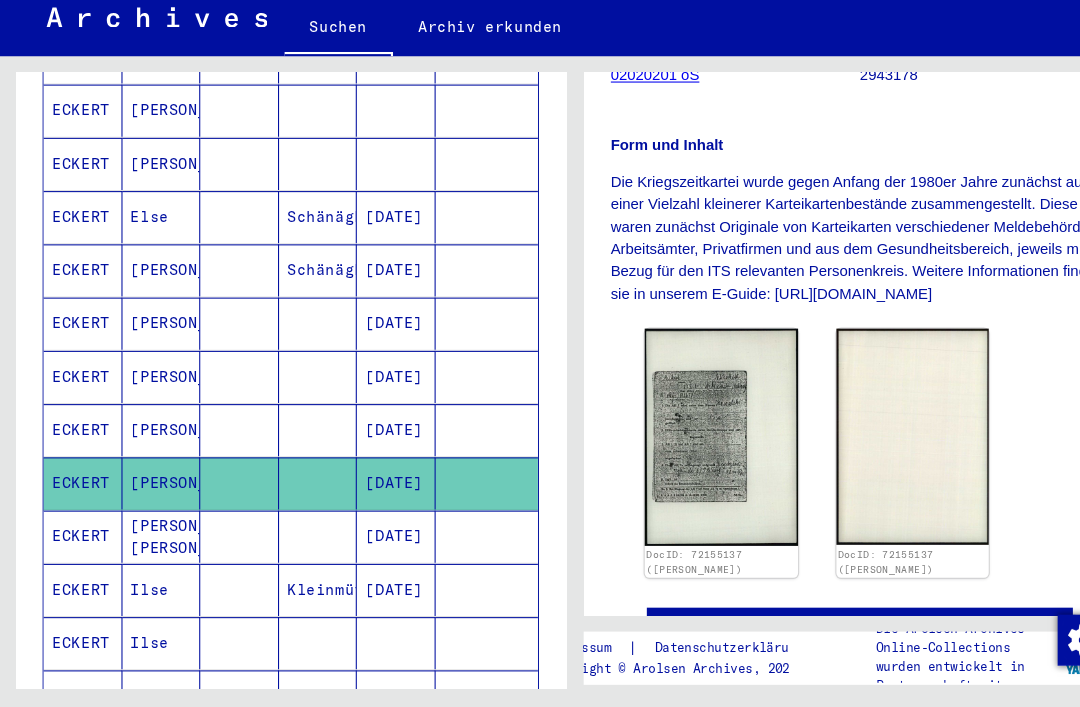 click on "[PERSON_NAME]" at bounding box center (152, 497) 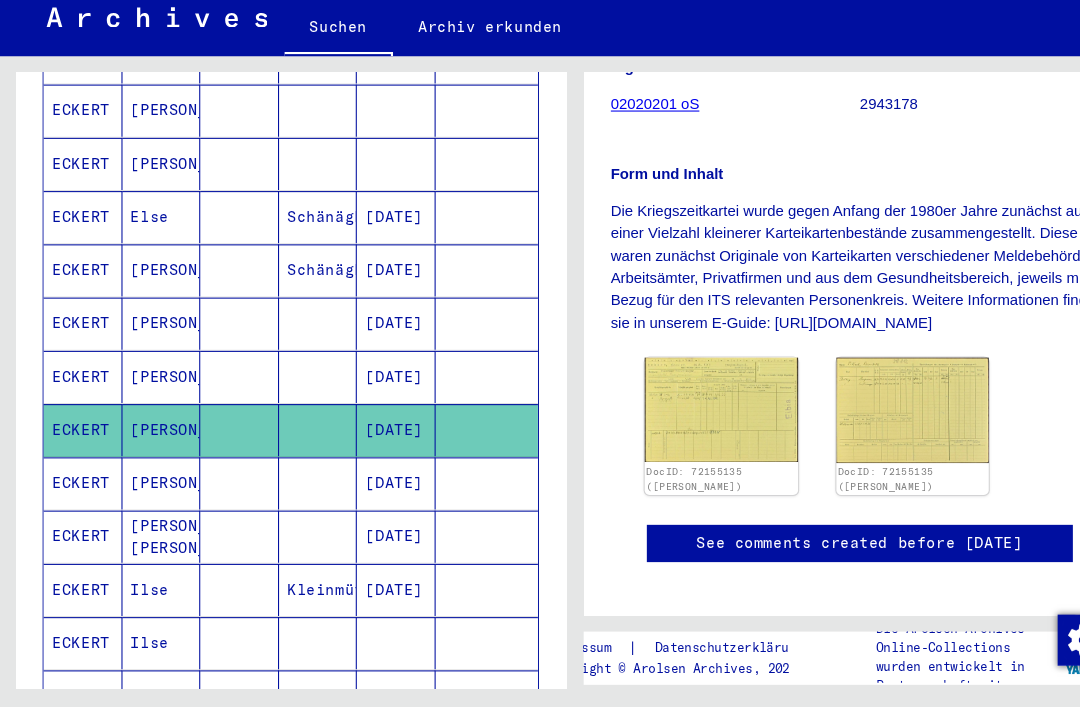 scroll, scrollTop: 0, scrollLeft: 0, axis: both 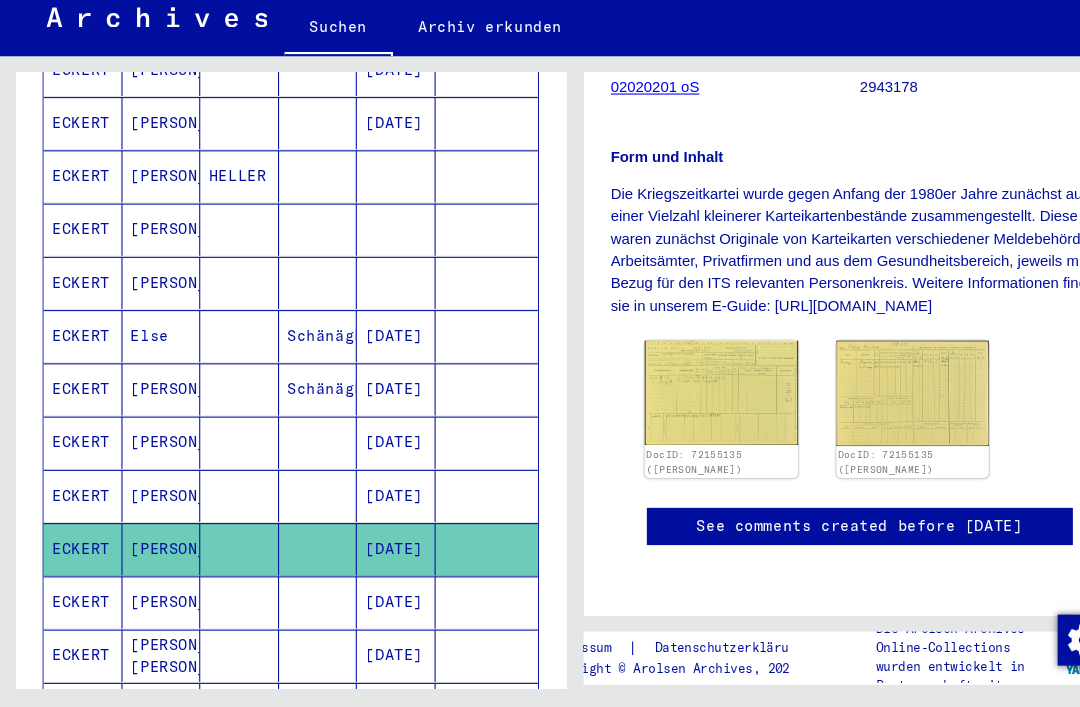click on "ECKERT" at bounding box center [78, 558] 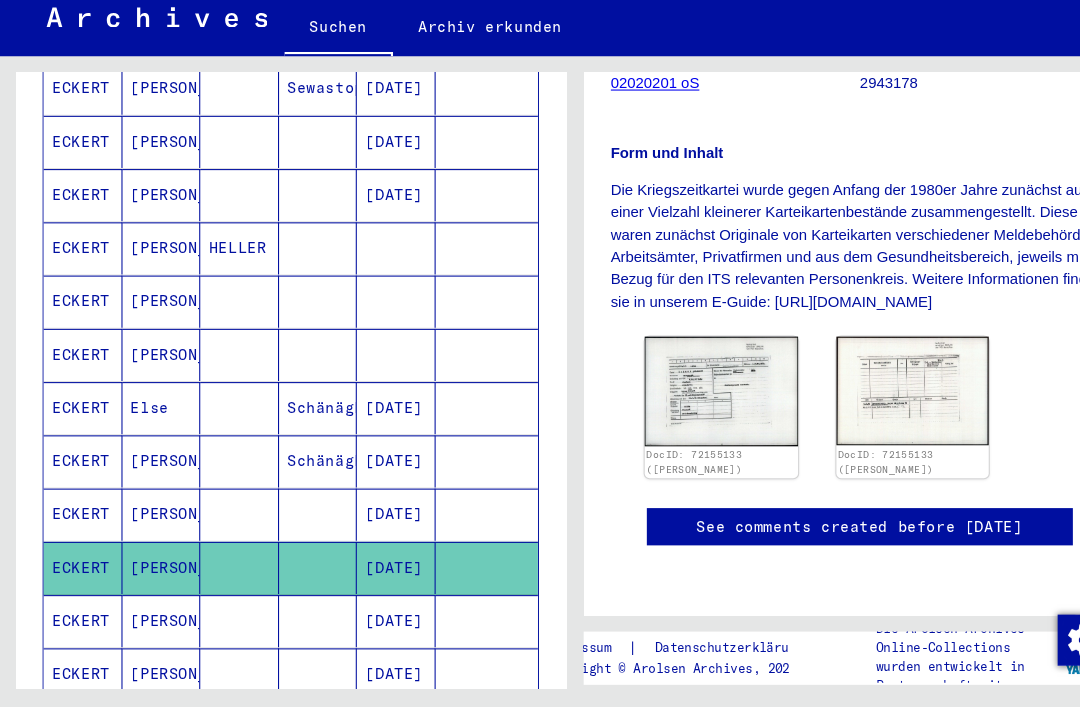 click on "[PERSON_NAME]" at bounding box center [152, 576] 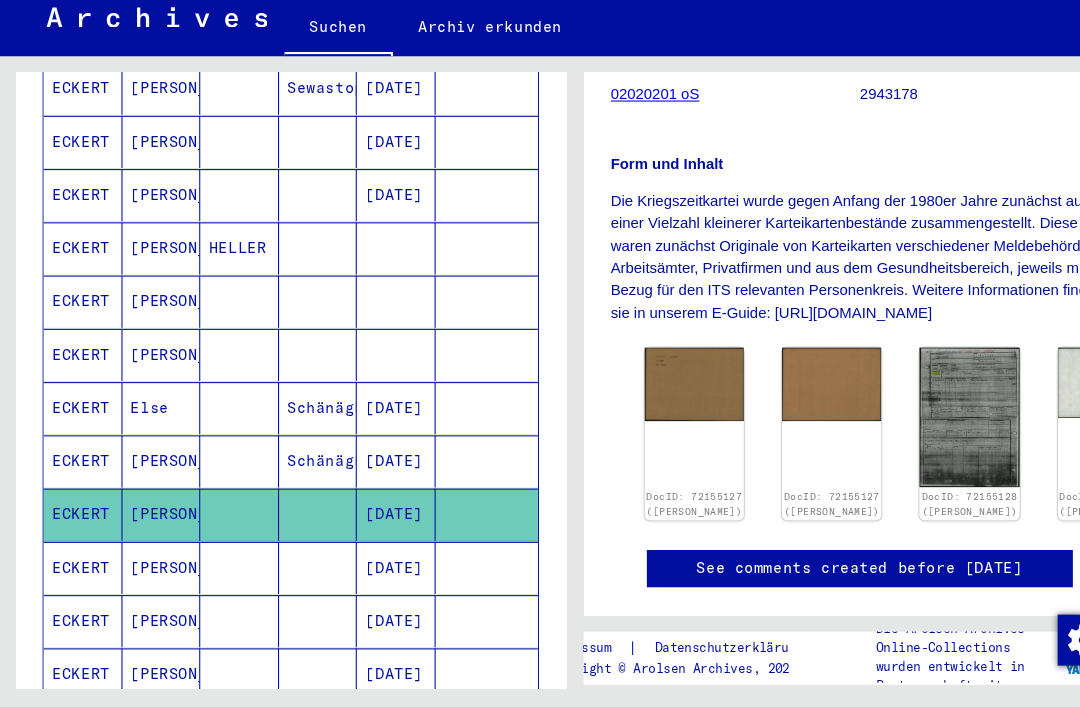 scroll, scrollTop: 321, scrollLeft: 0, axis: vertical 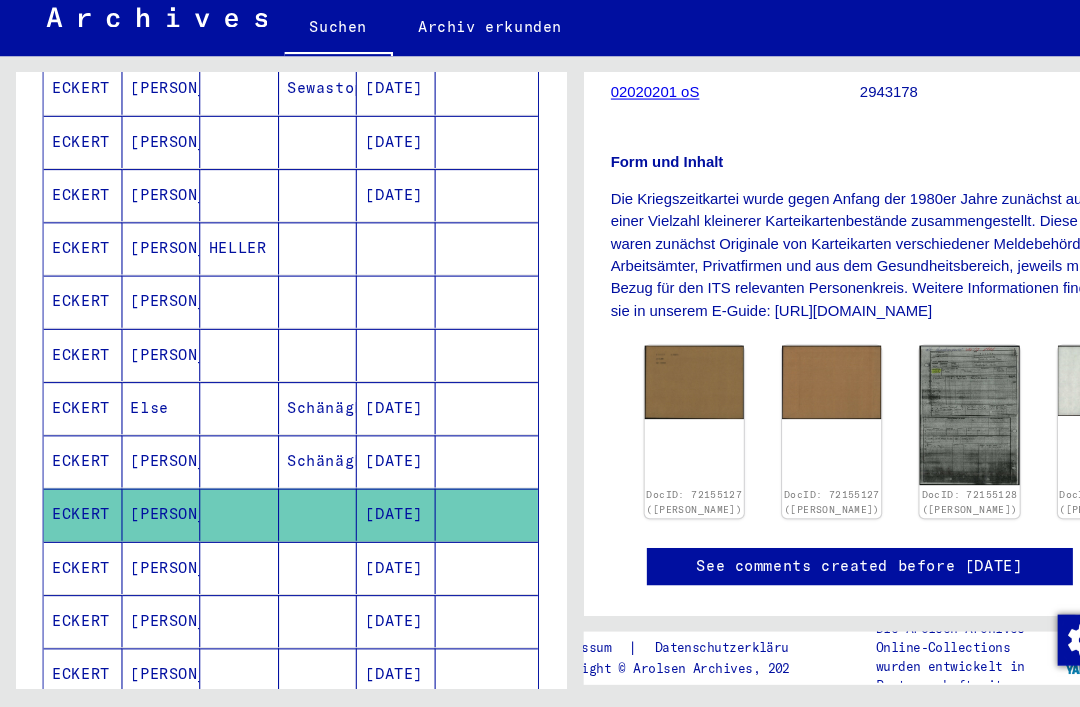 click 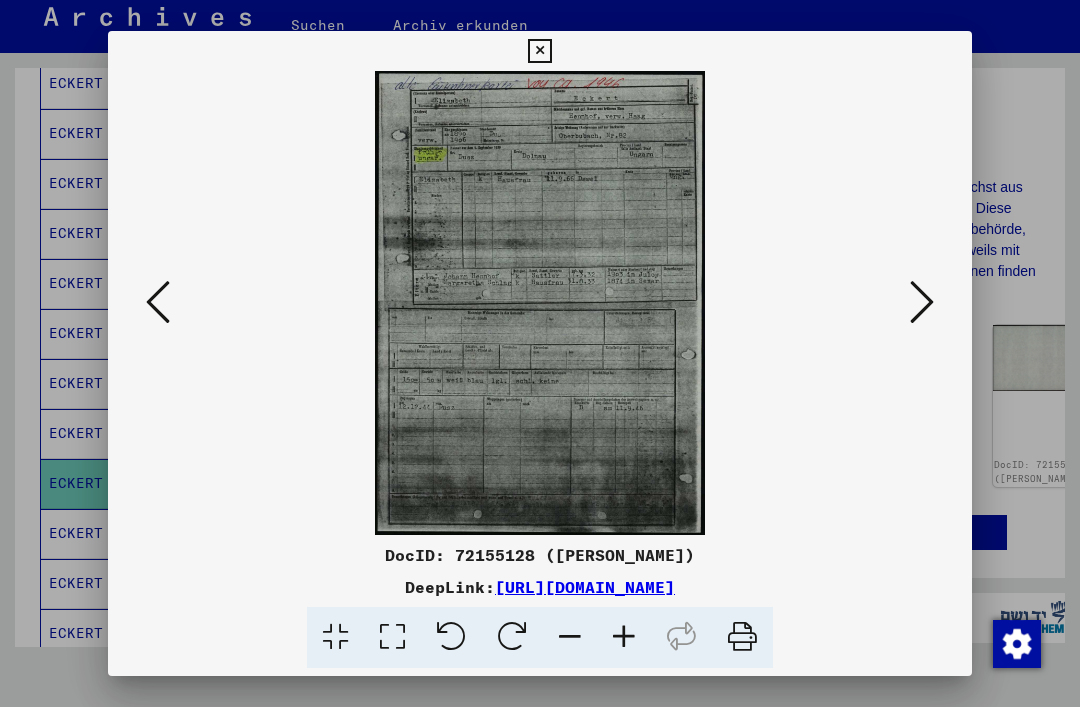 click at bounding box center (540, 353) 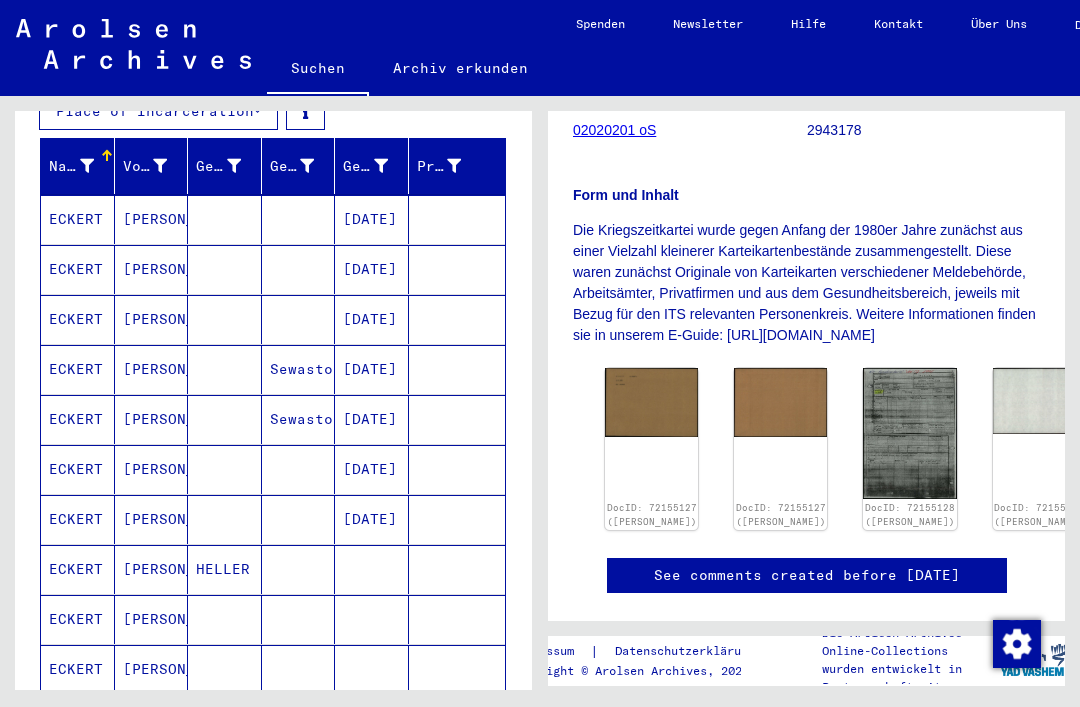 scroll, scrollTop: 277, scrollLeft: 0, axis: vertical 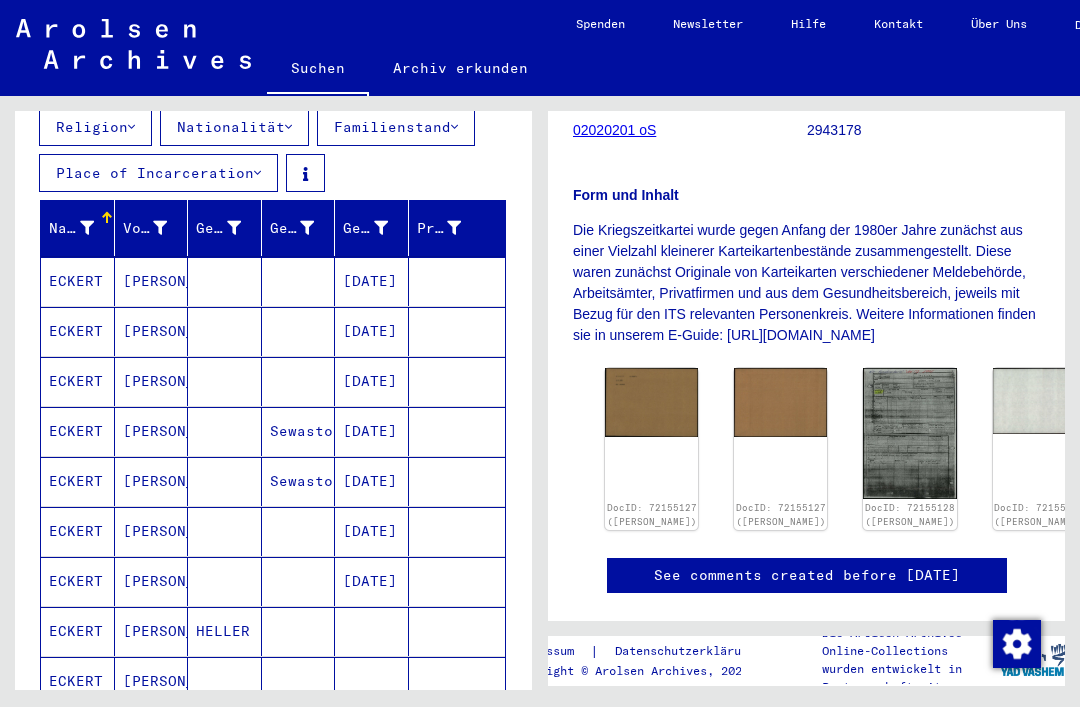 click at bounding box center (457, 431) 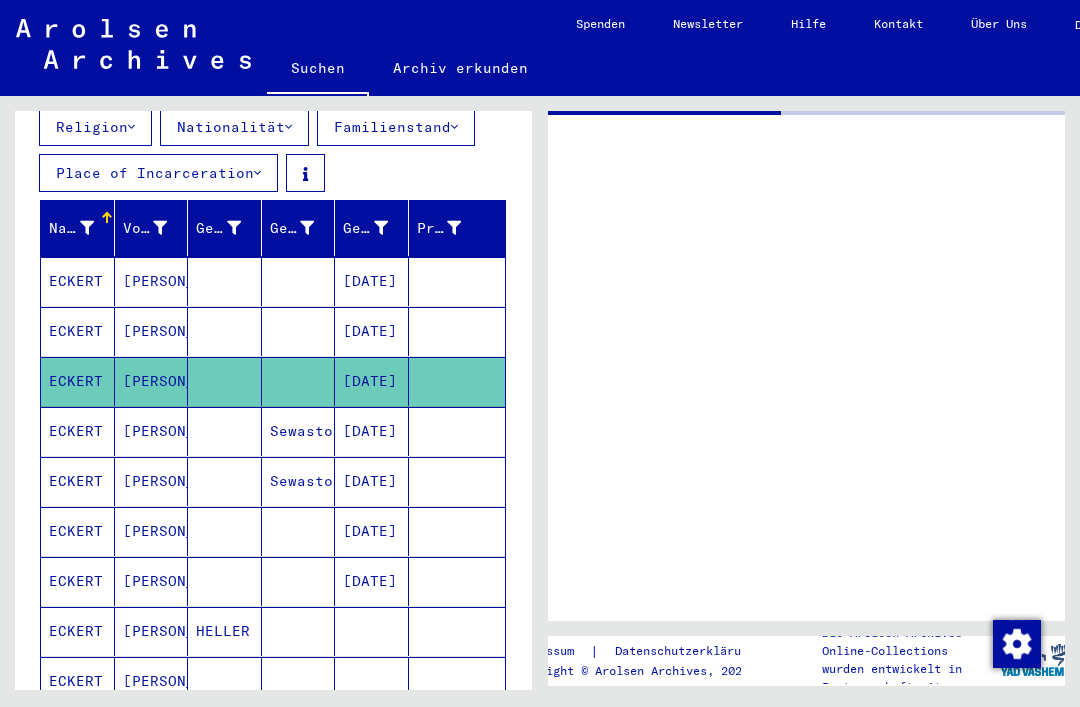 scroll, scrollTop: 0, scrollLeft: 0, axis: both 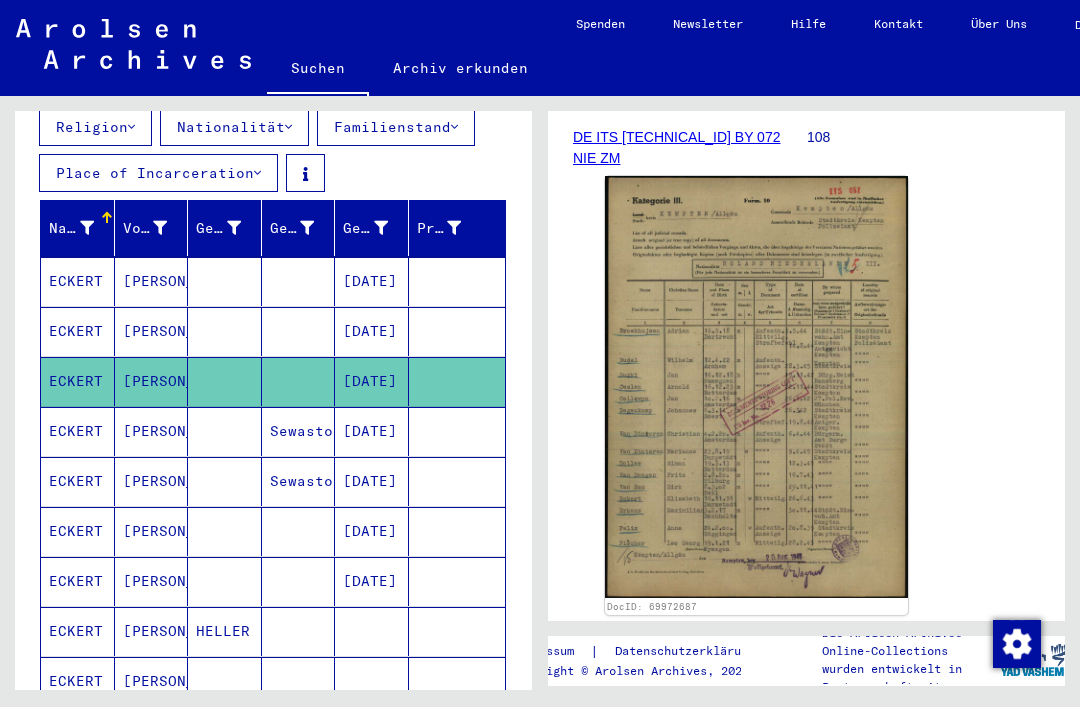 click 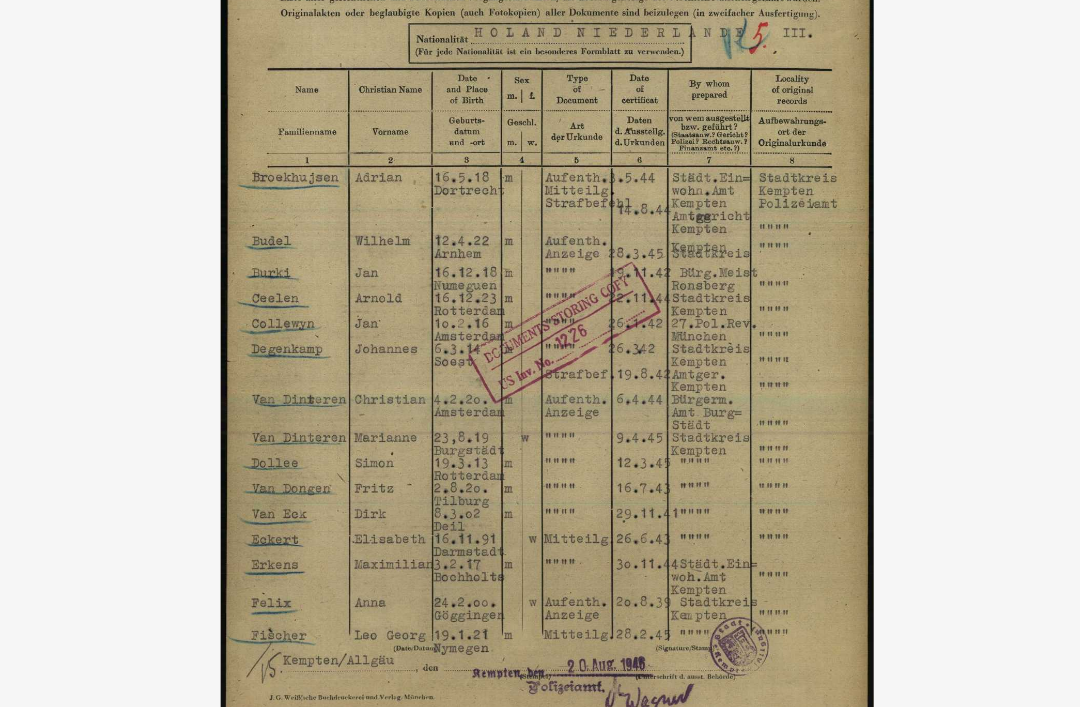 click at bounding box center (540, 303) 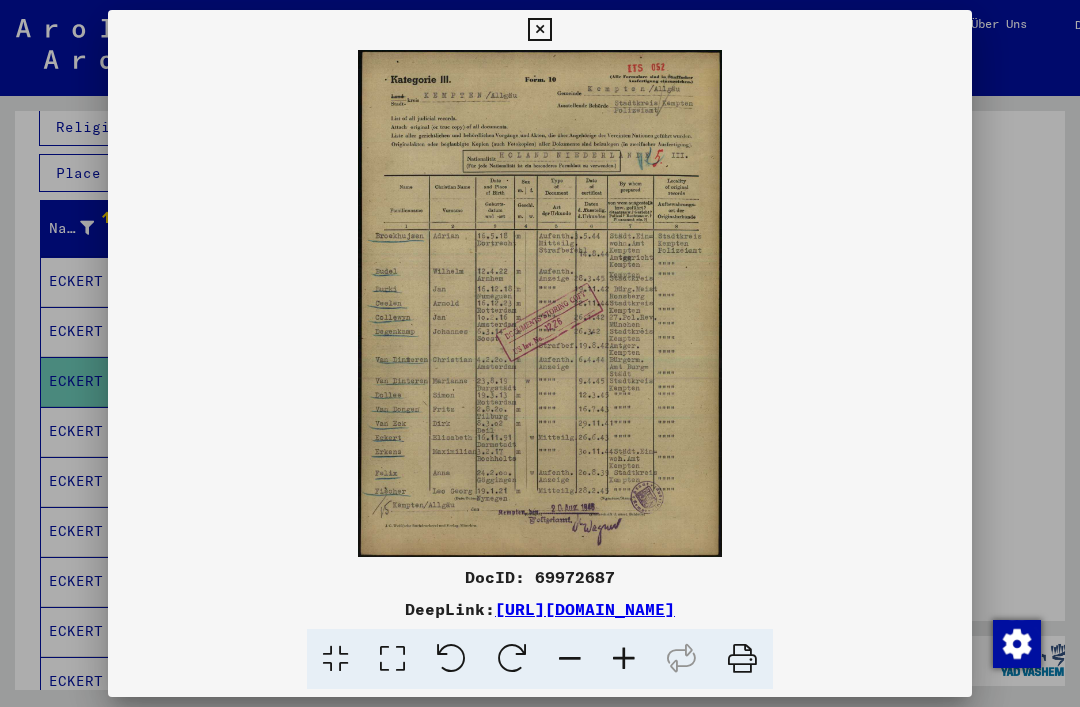 click at bounding box center [540, 353] 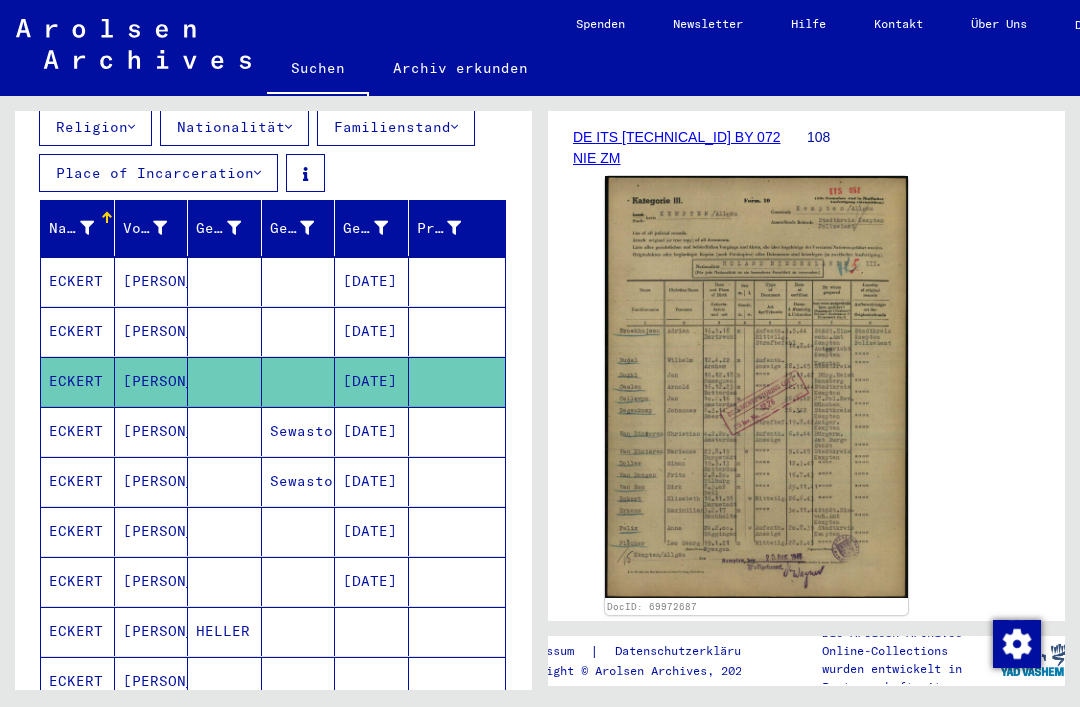 click at bounding box center [457, 381] 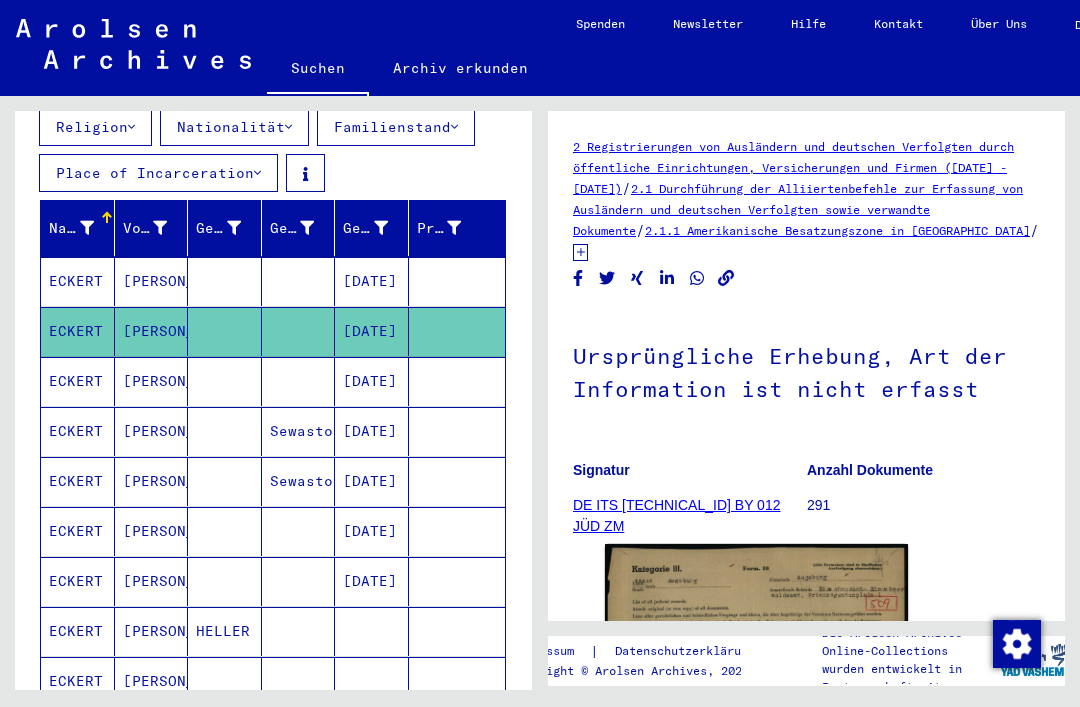 scroll, scrollTop: 0, scrollLeft: 0, axis: both 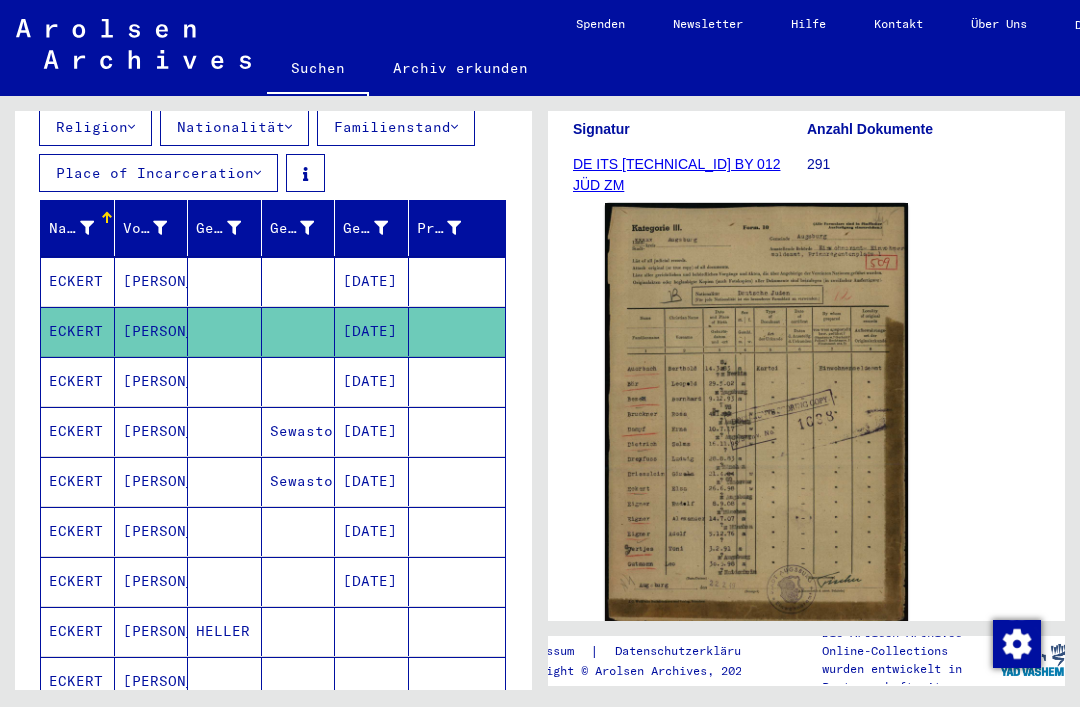 click 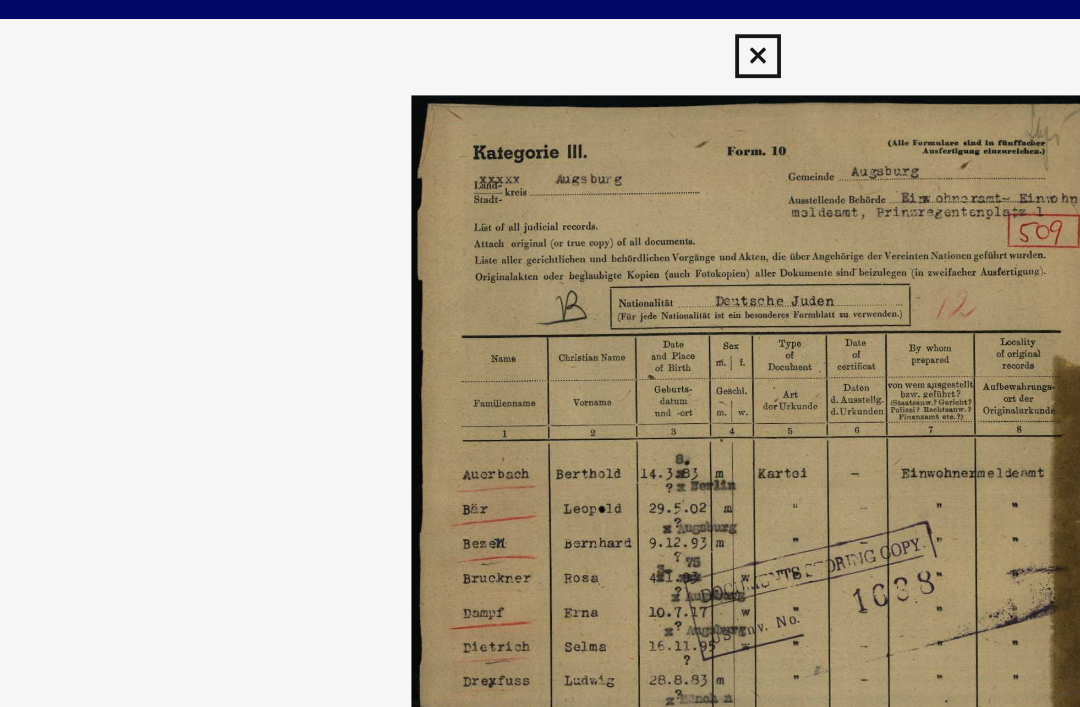 scroll, scrollTop: 0, scrollLeft: 0, axis: both 